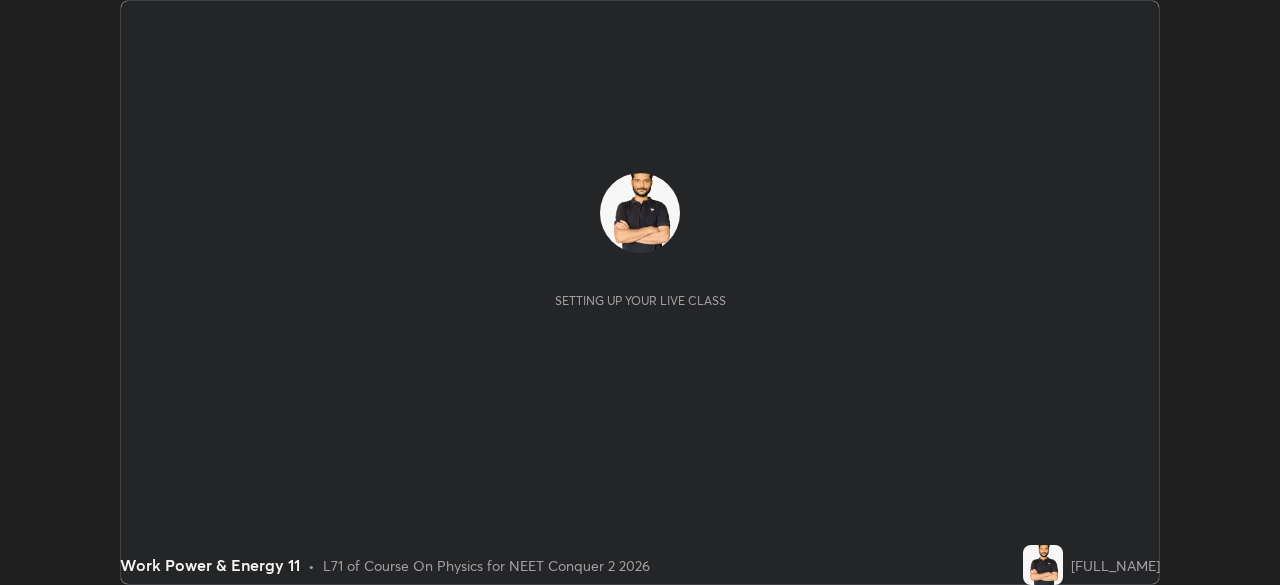 scroll, scrollTop: 0, scrollLeft: 0, axis: both 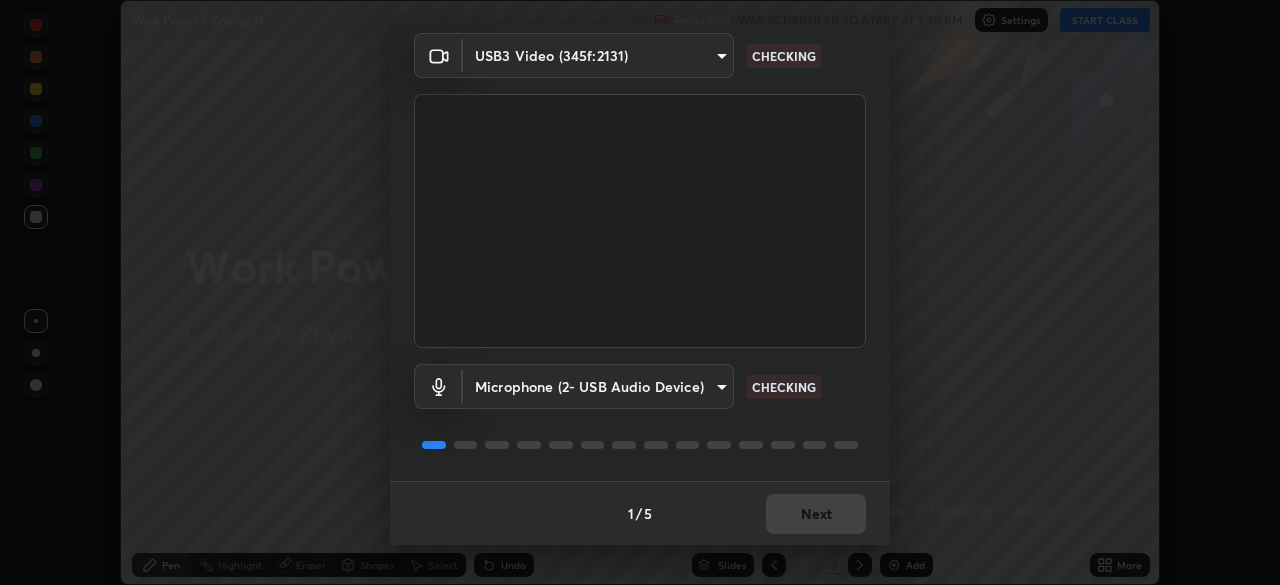 click on "1 / 5 Next" at bounding box center (640, 513) 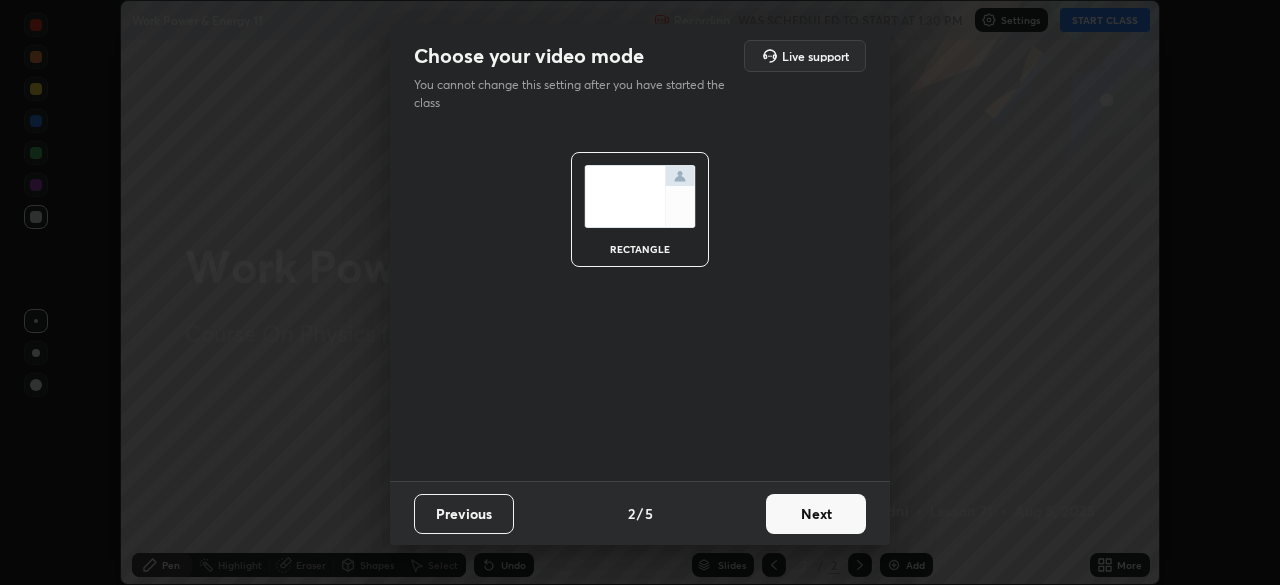 scroll, scrollTop: 0, scrollLeft: 0, axis: both 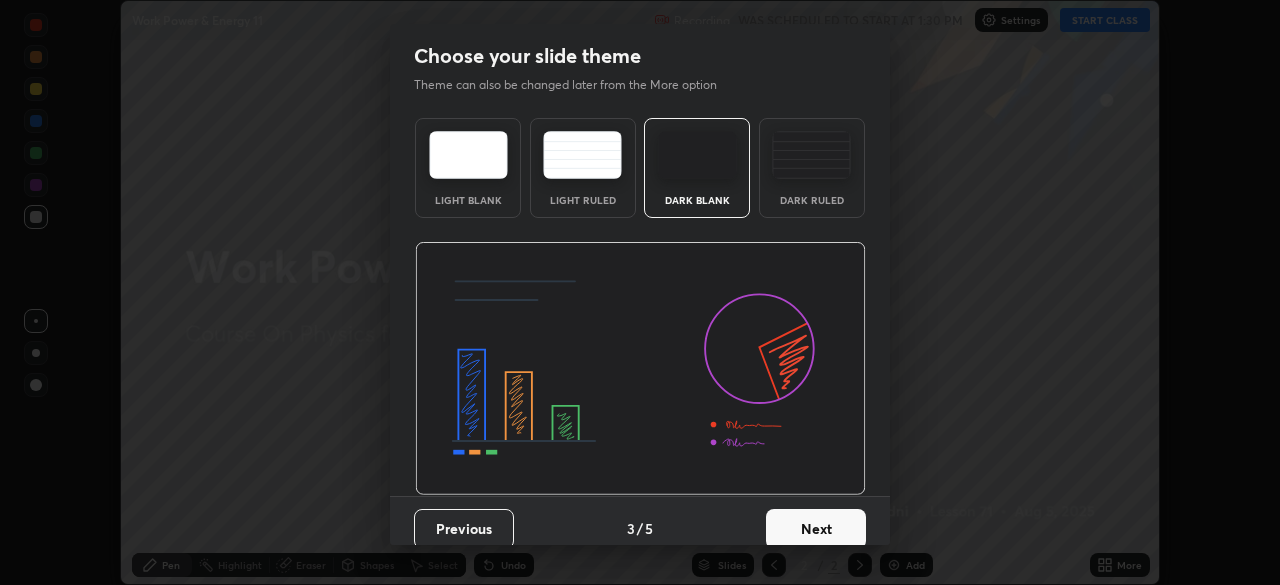 click on "Next" at bounding box center [816, 529] 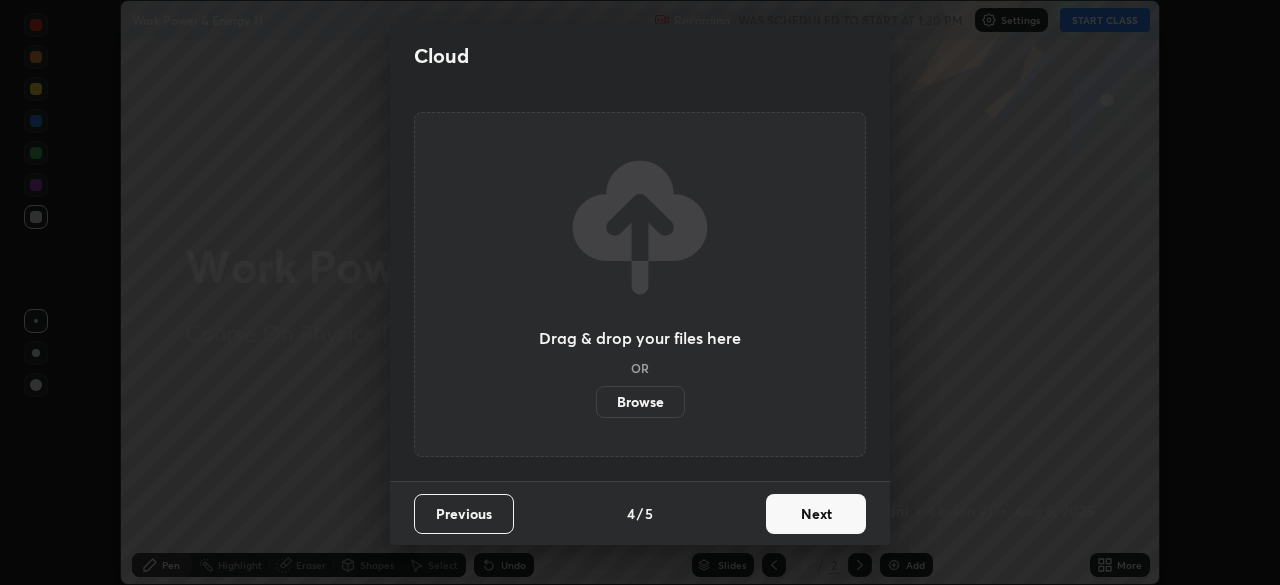 click on "Browse" at bounding box center [640, 402] 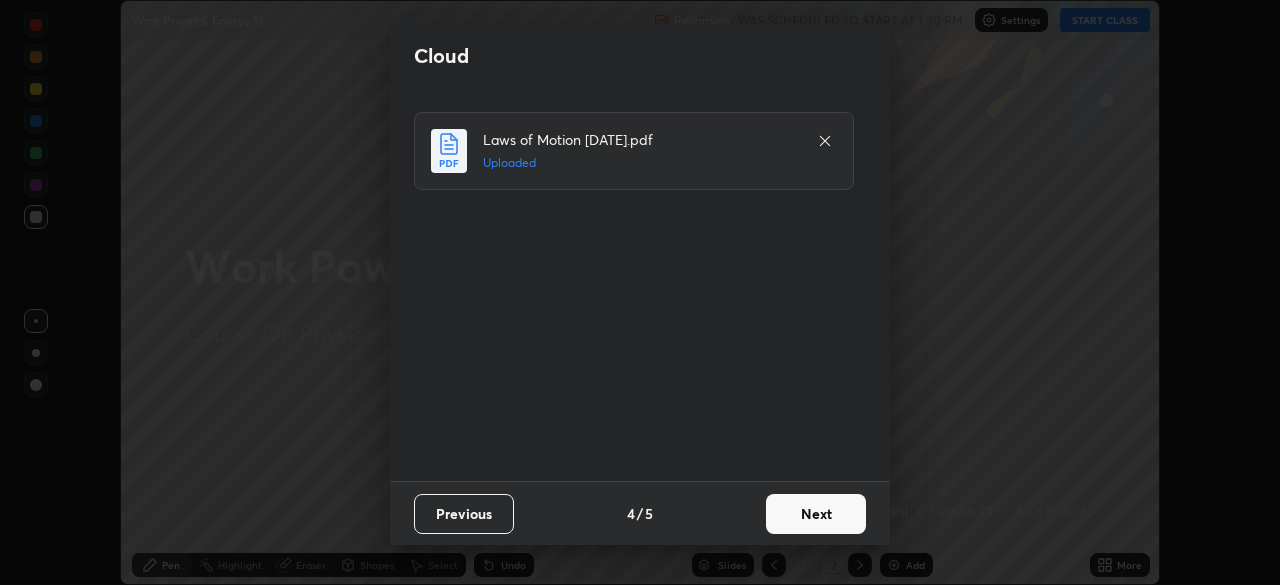 click on "Next" at bounding box center (816, 514) 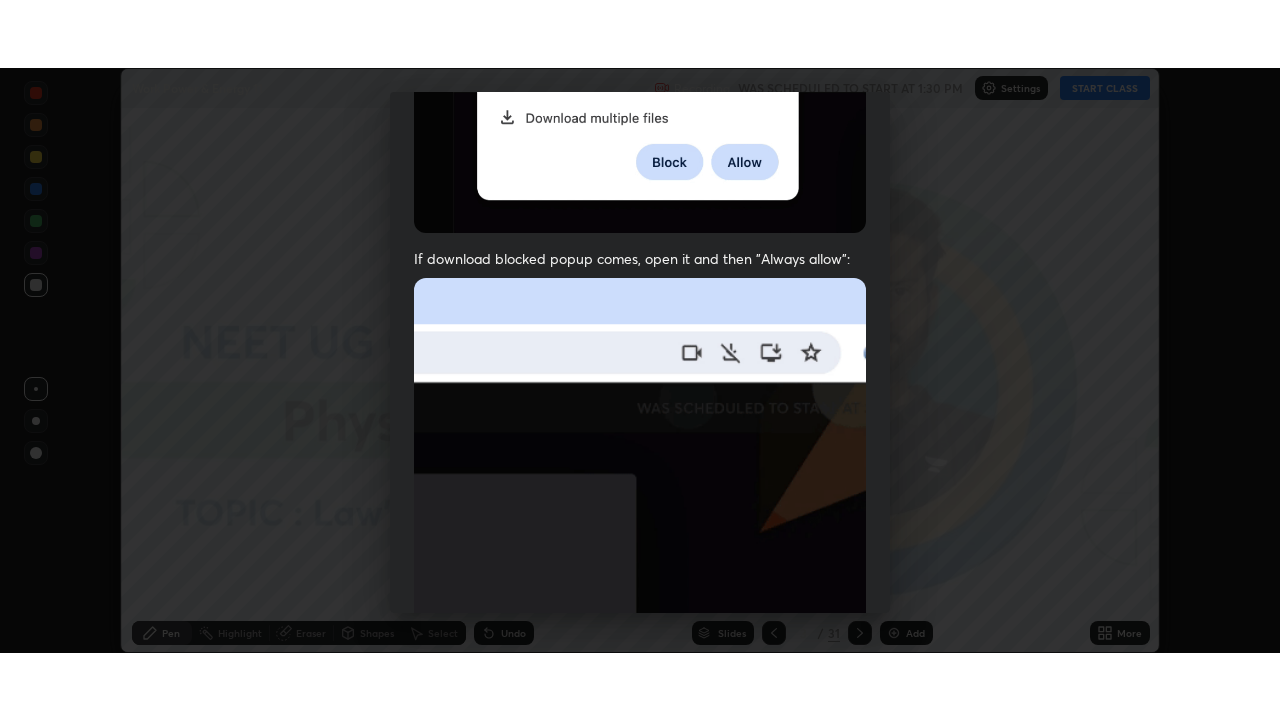 scroll, scrollTop: 479, scrollLeft: 0, axis: vertical 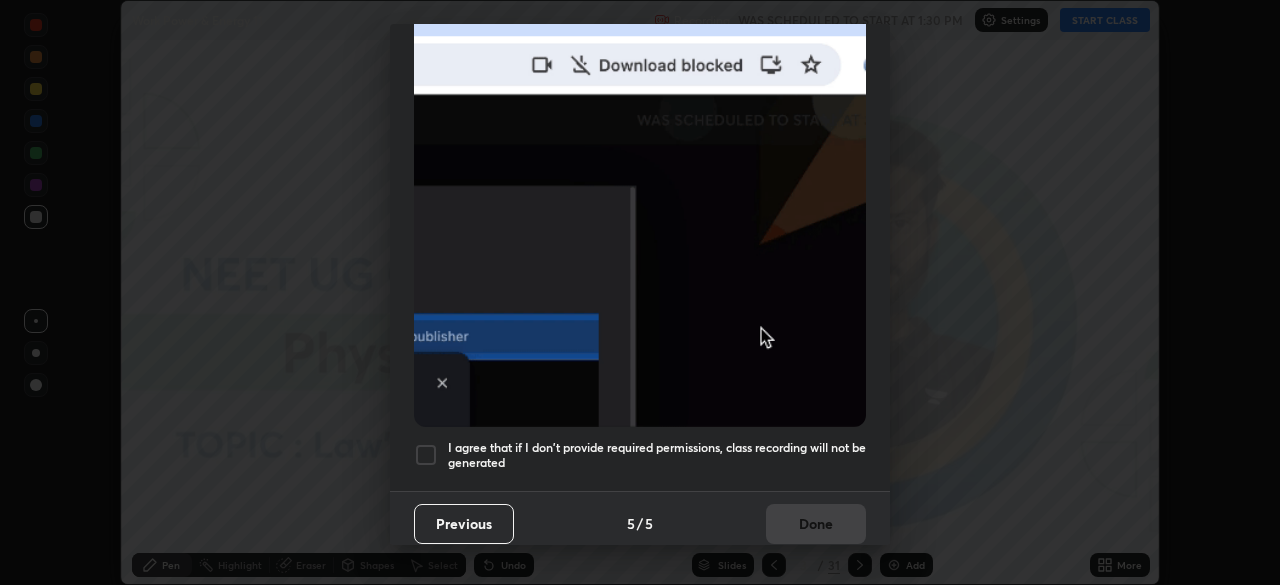 click on "I agree that if I don't provide required permissions, class recording will not be generated" at bounding box center [657, 455] 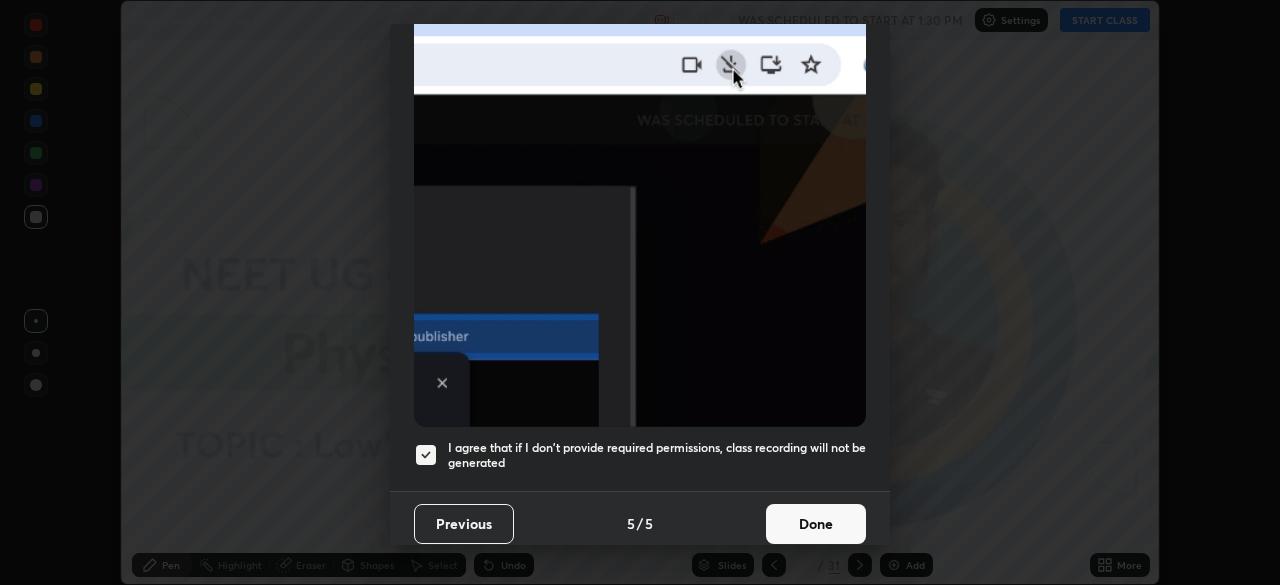 click on "Done" at bounding box center [816, 524] 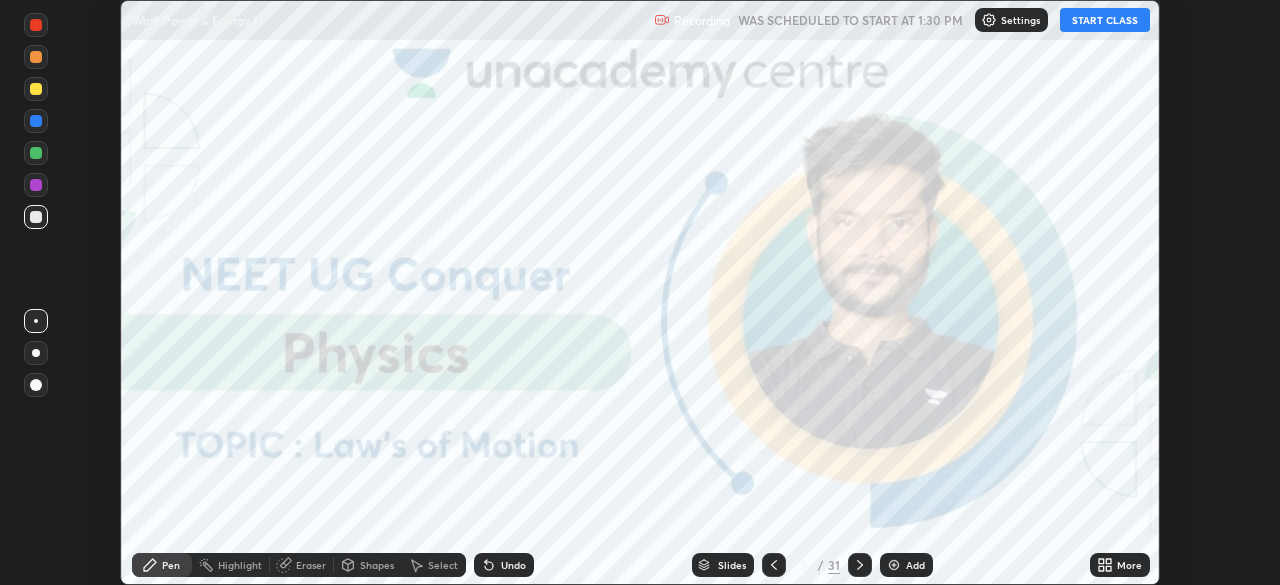 click 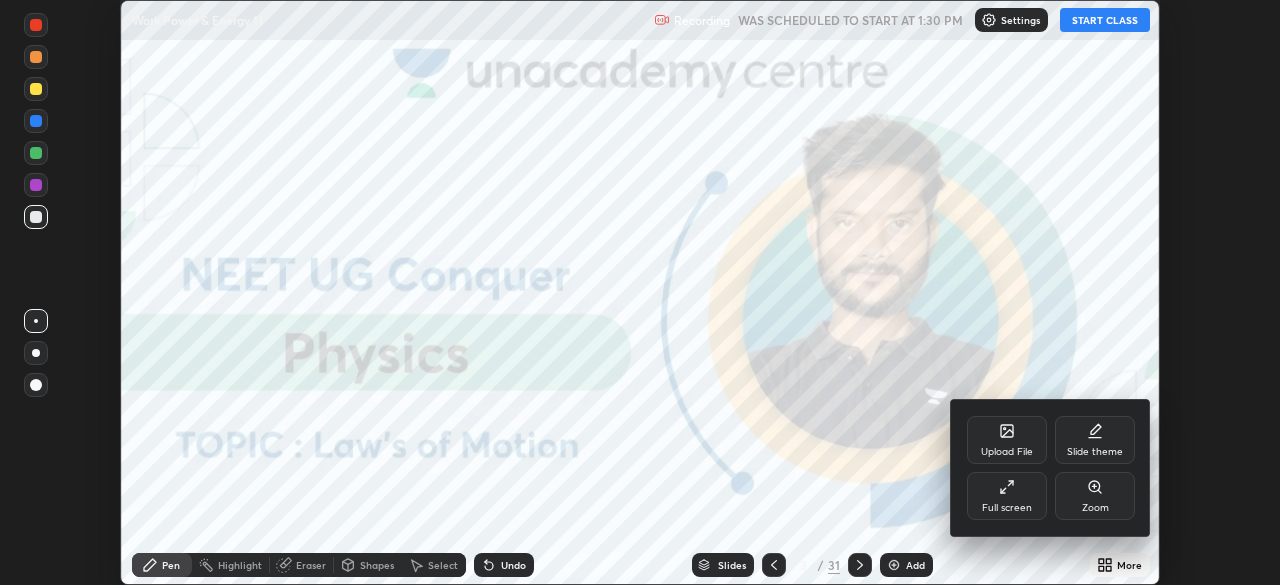 click on "Full screen" at bounding box center (1007, 496) 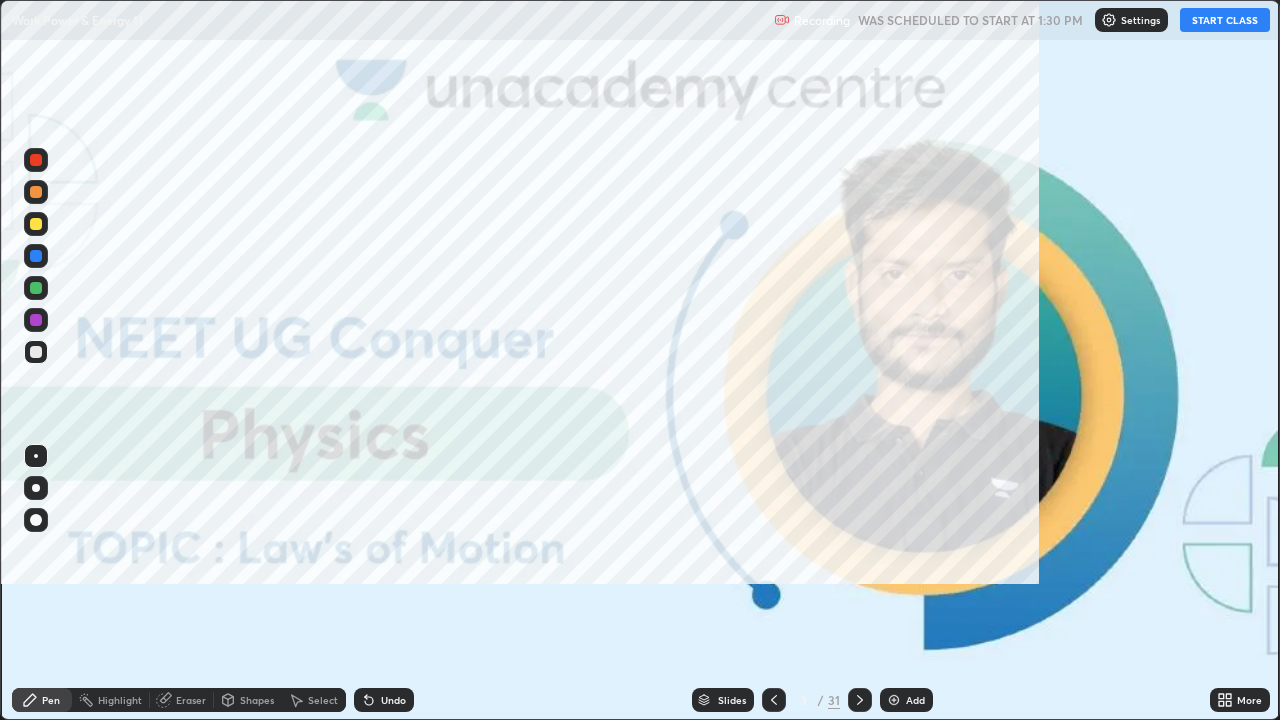 scroll, scrollTop: 99280, scrollLeft: 98720, axis: both 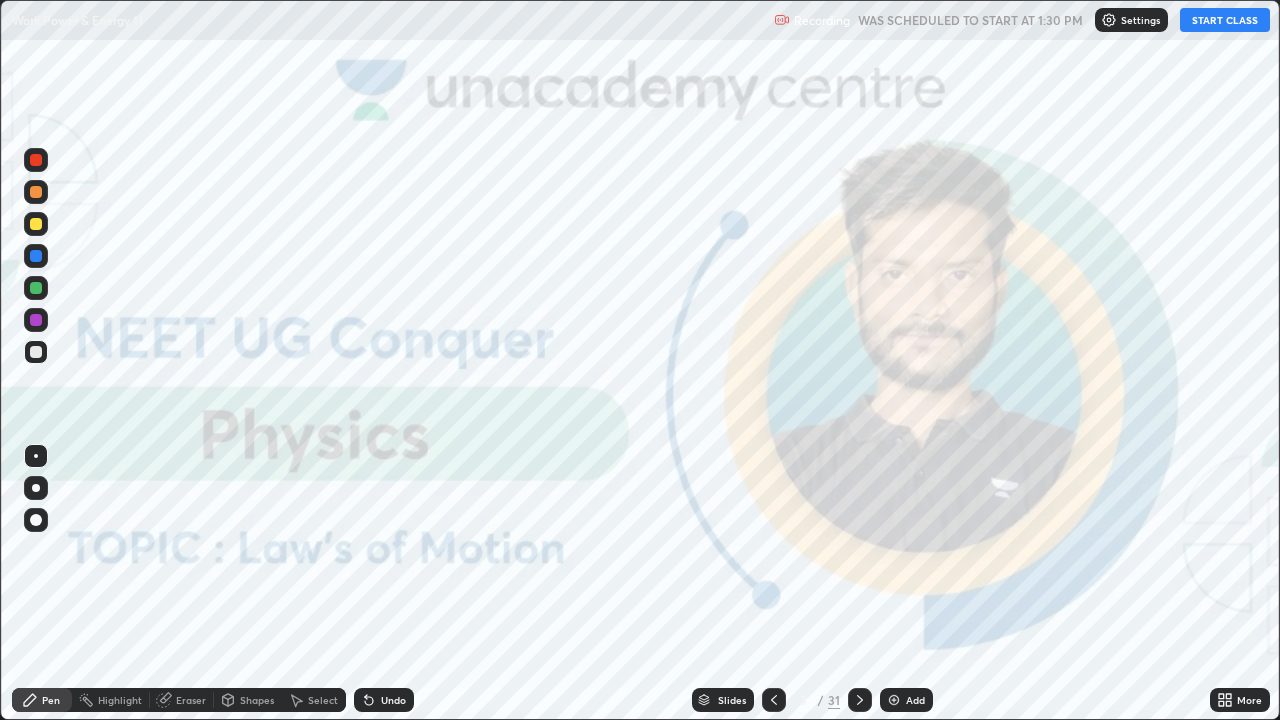 click on "START CLASS" at bounding box center [1225, 20] 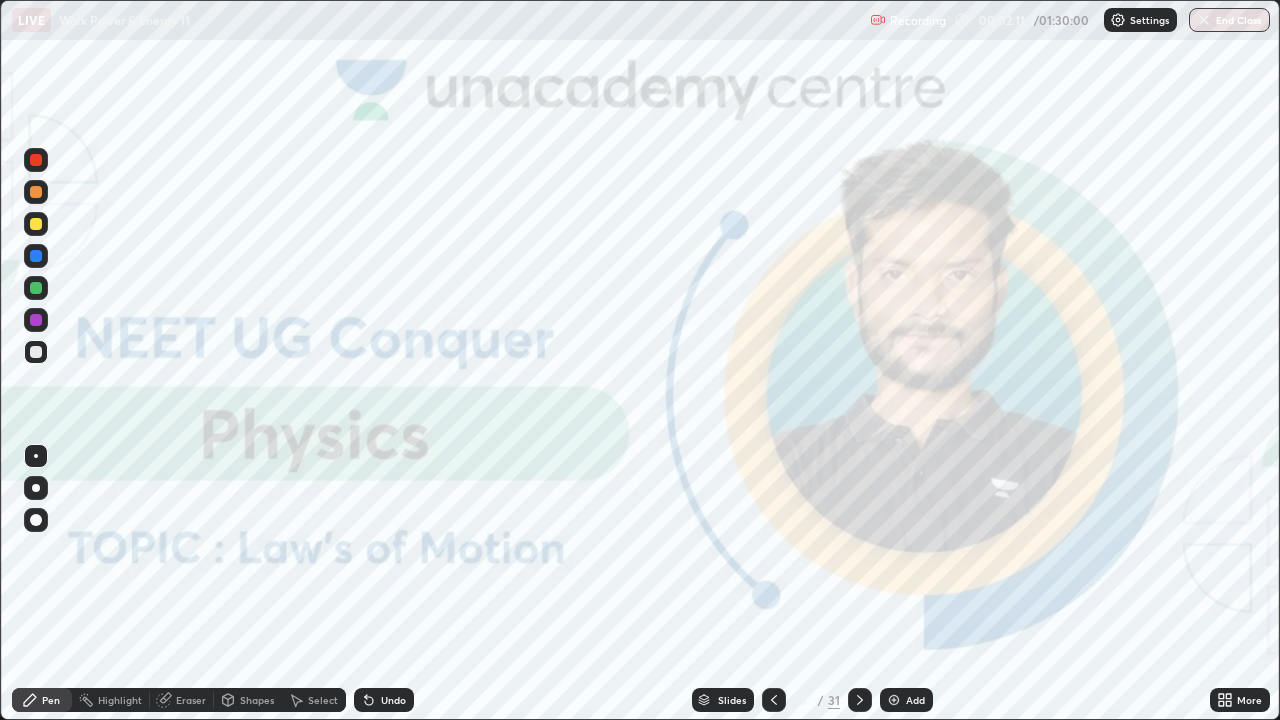 click on "Slides" at bounding box center [732, 700] 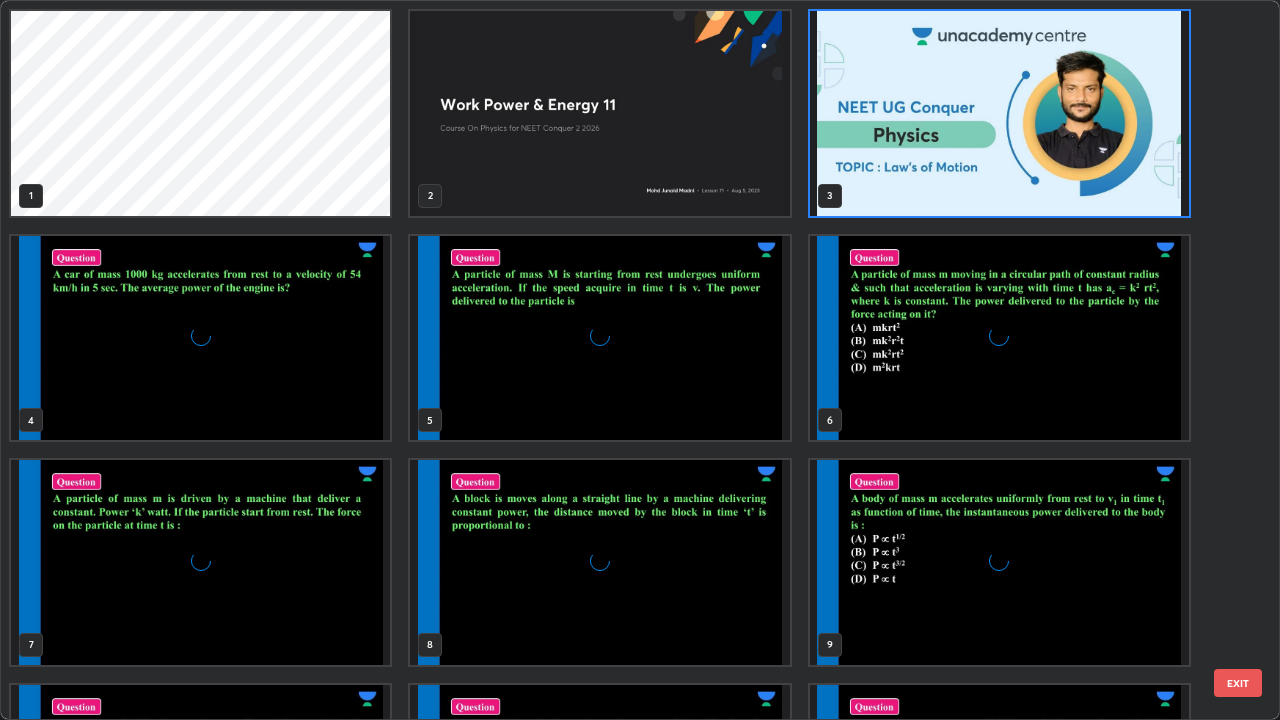scroll, scrollTop: 7, scrollLeft: 11, axis: both 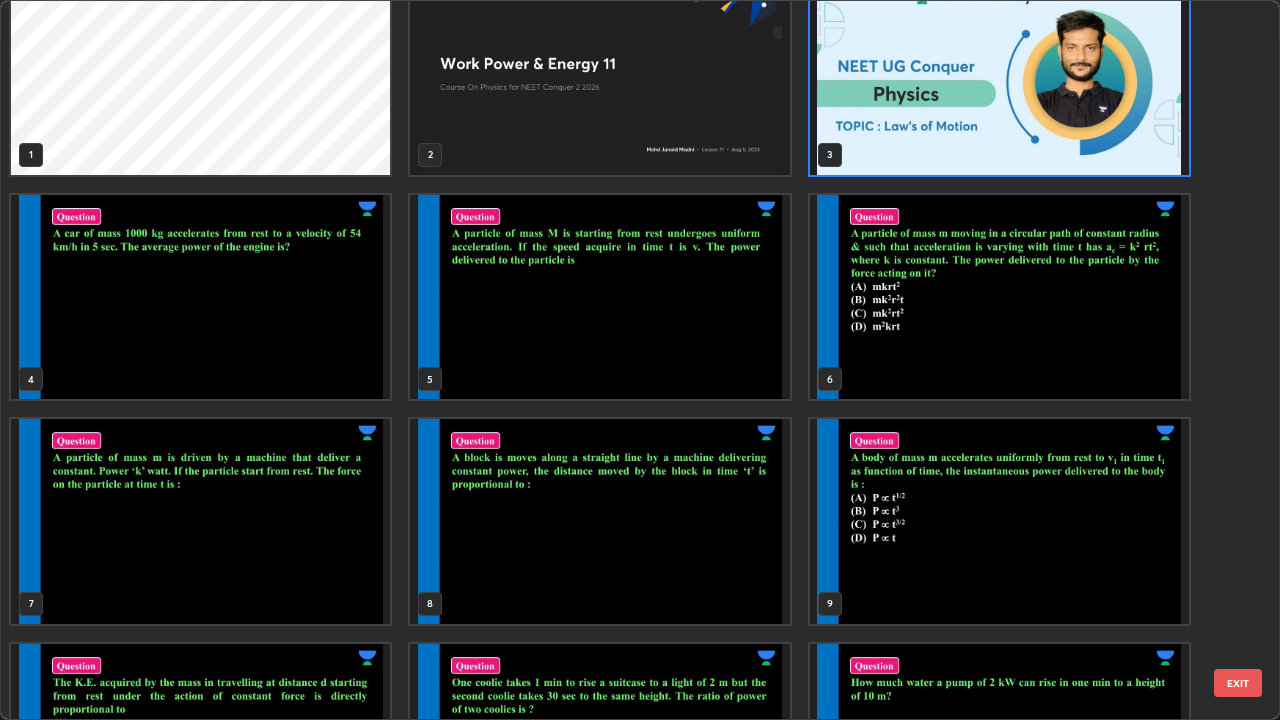click at bounding box center (999, 521) 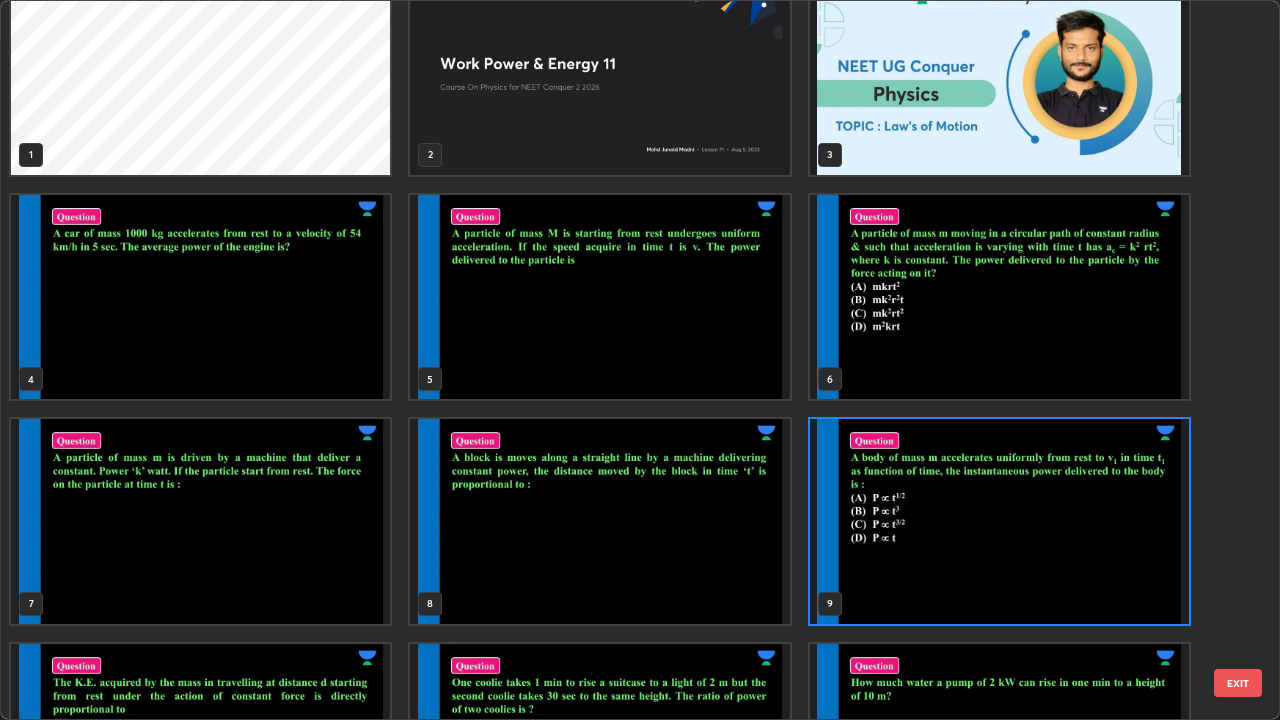 click at bounding box center [999, 521] 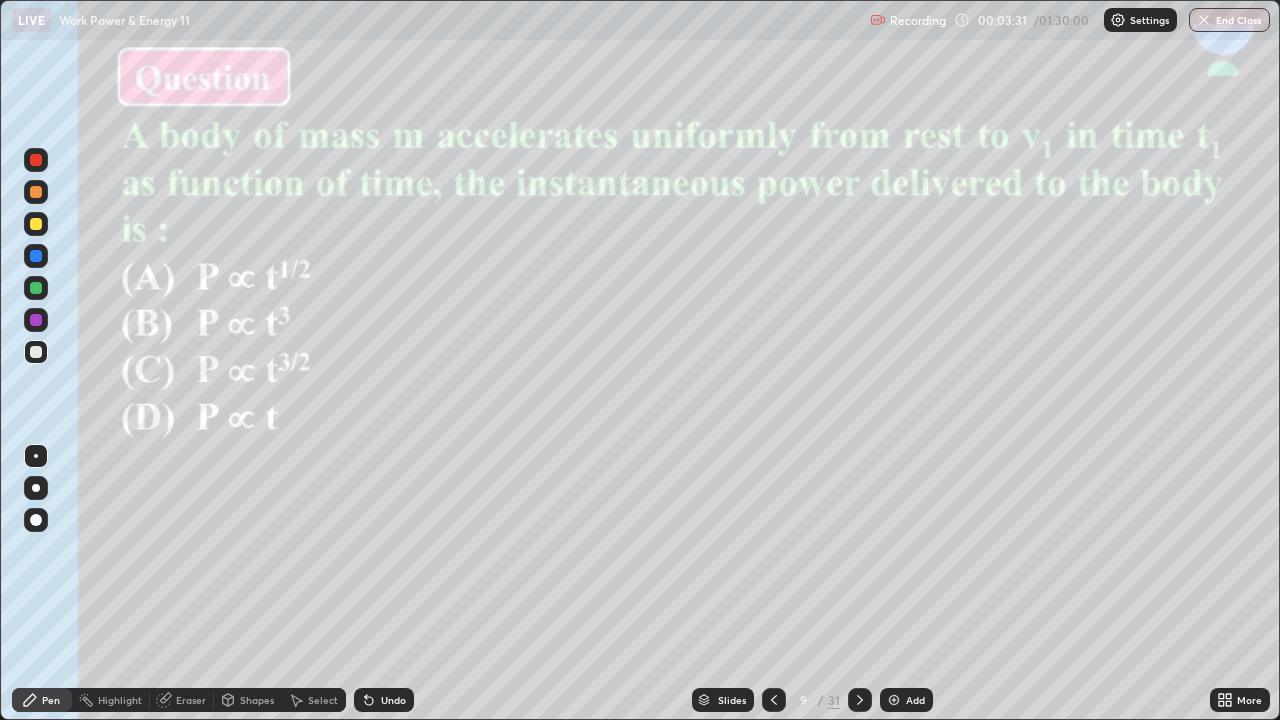 click at bounding box center (36, 488) 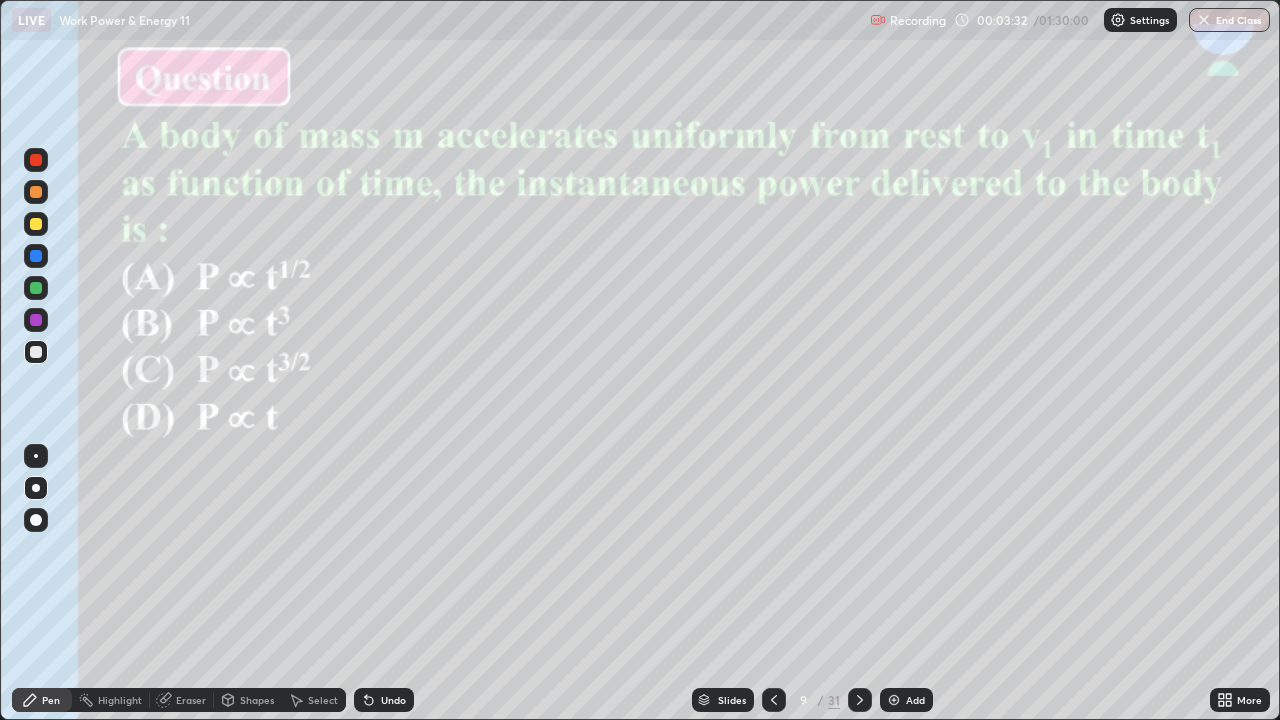 click at bounding box center [36, 224] 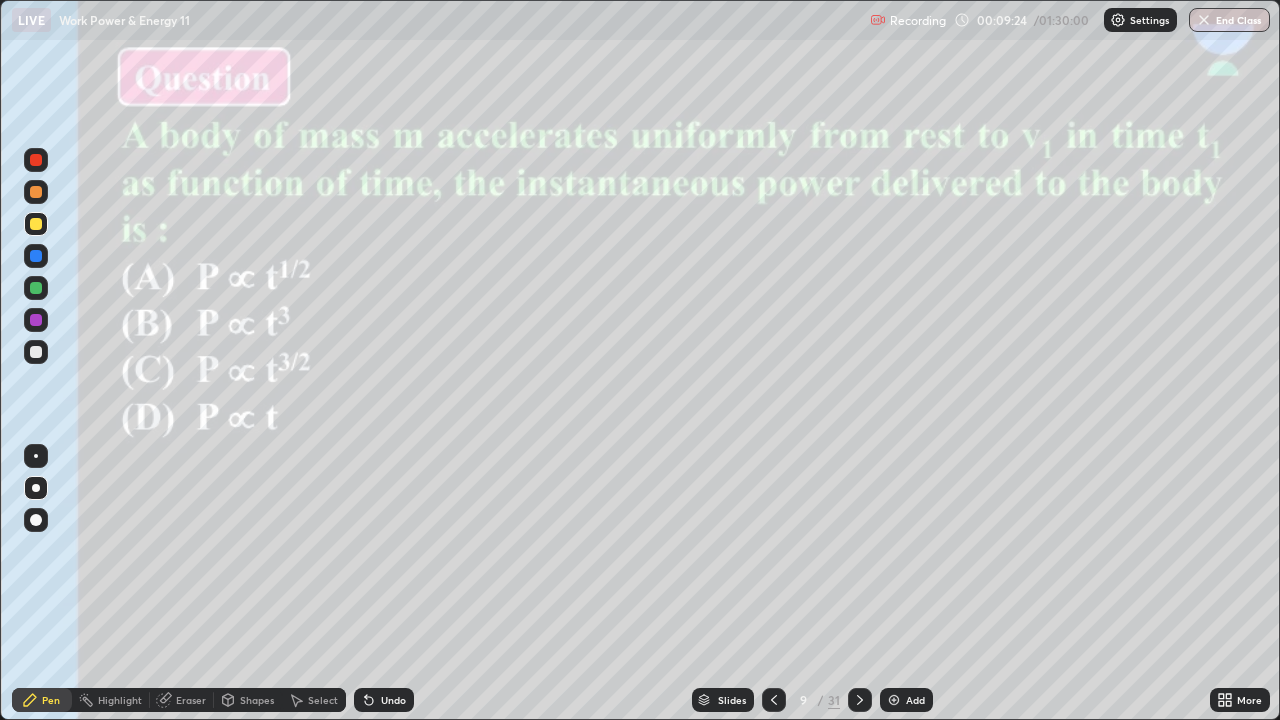 click on "Slides" at bounding box center [732, 700] 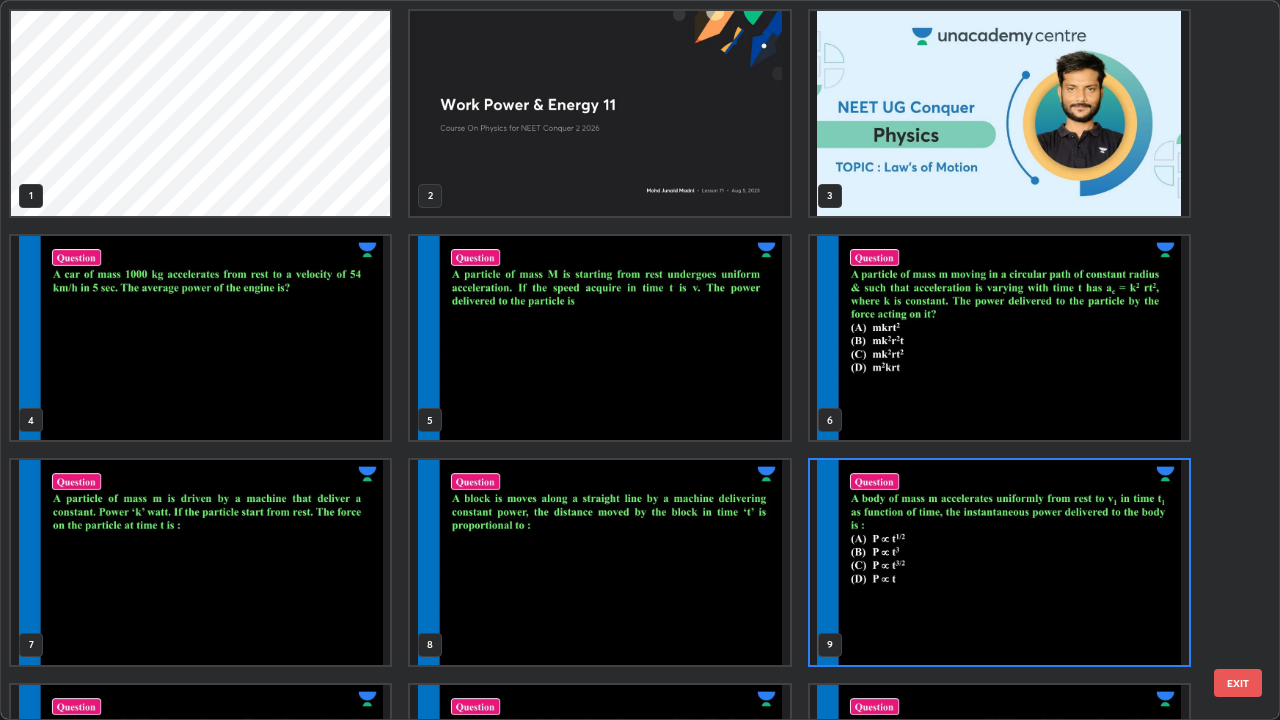 scroll, scrollTop: 7, scrollLeft: 11, axis: both 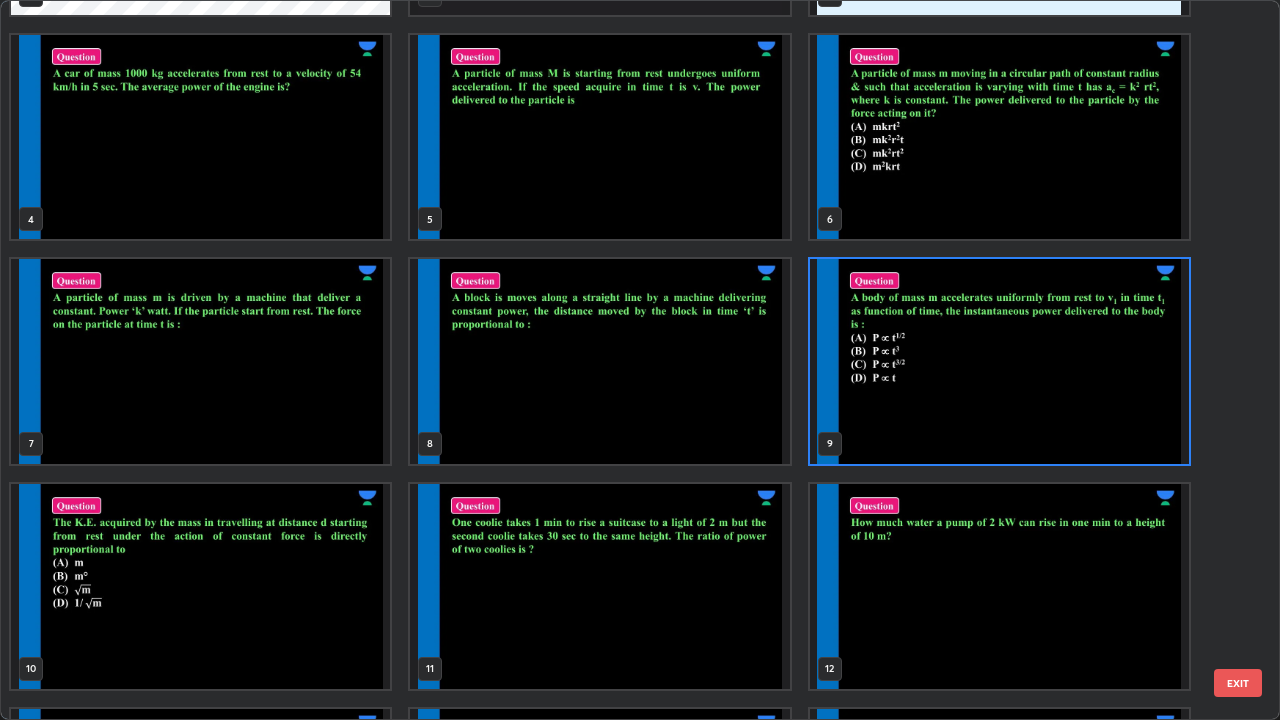 click at bounding box center (200, 586) 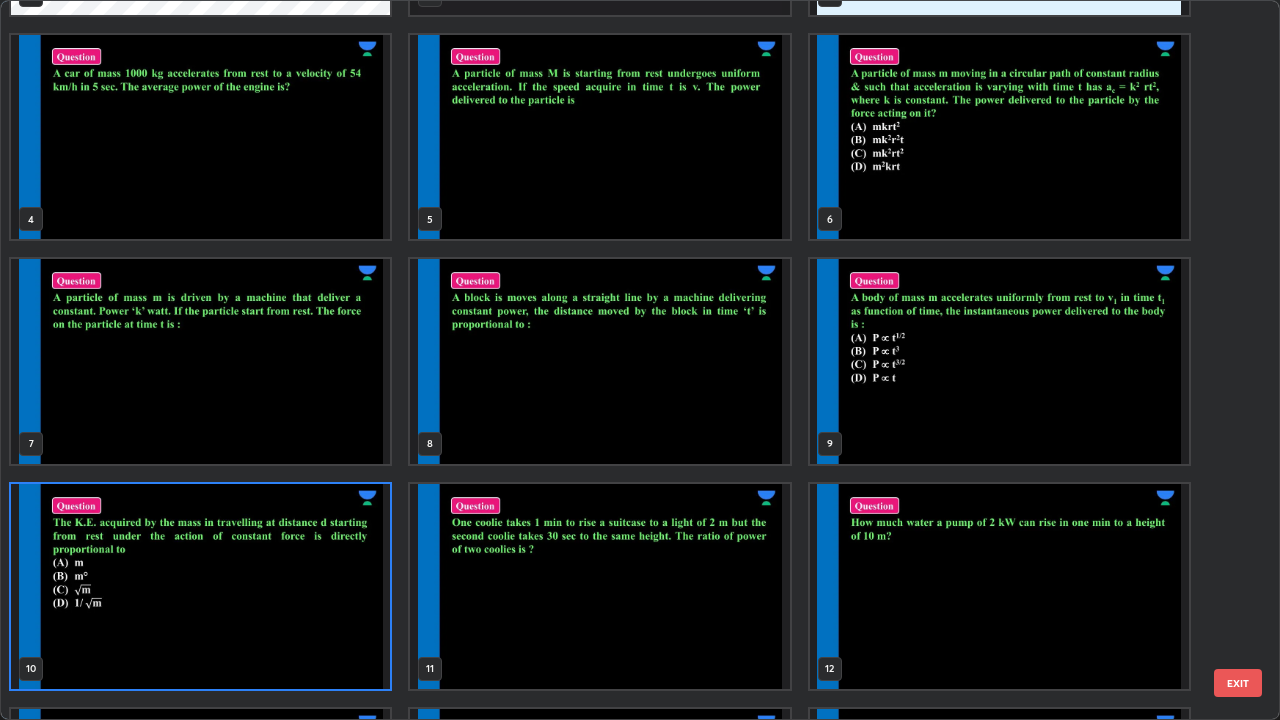 click at bounding box center (200, 586) 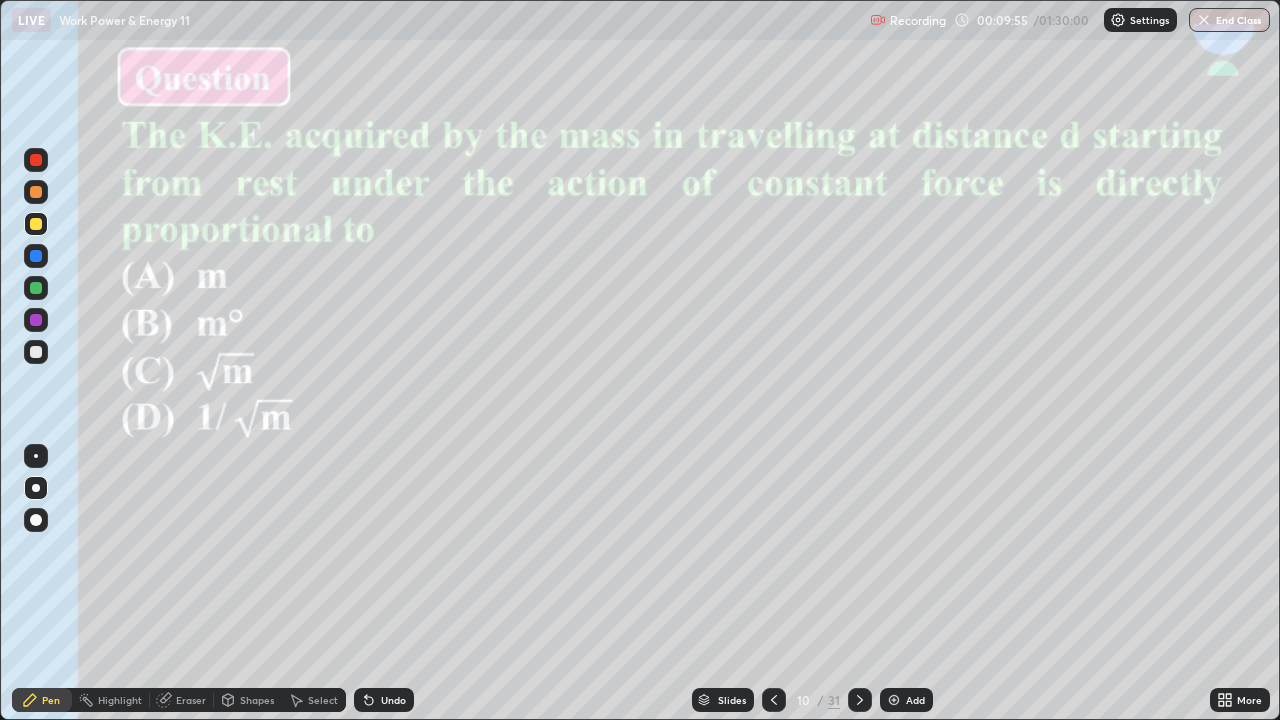 click 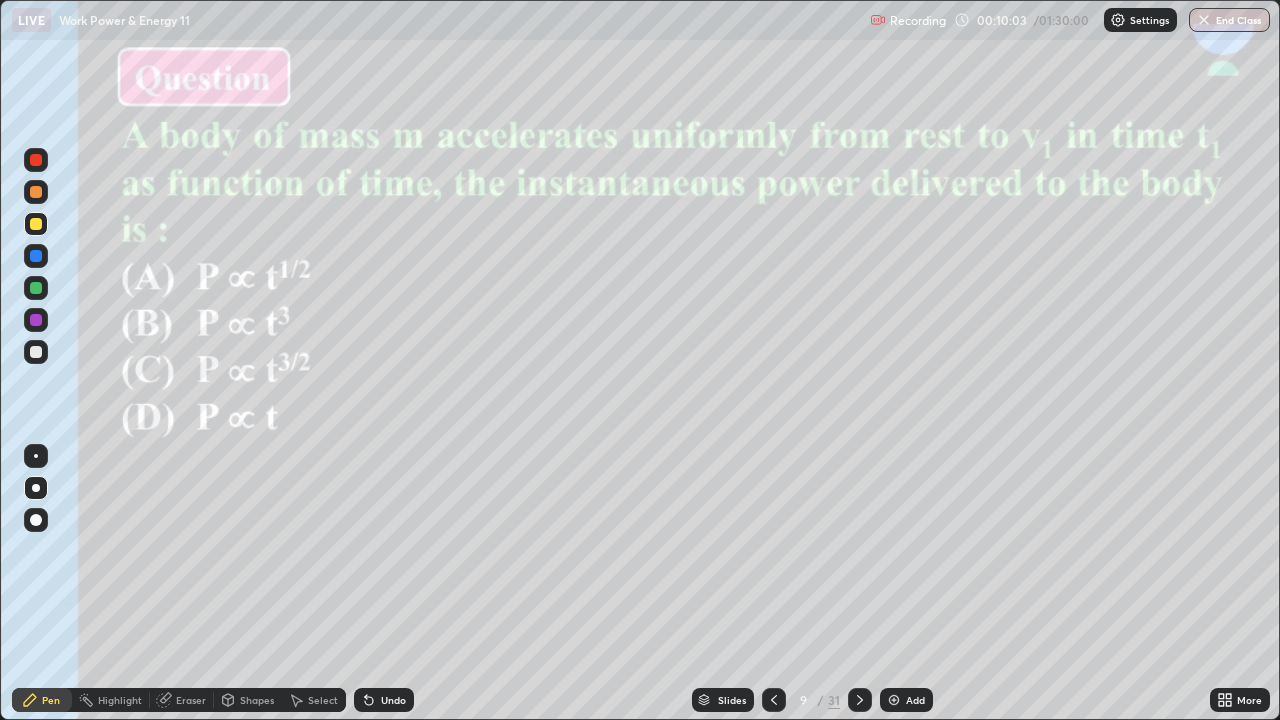 click 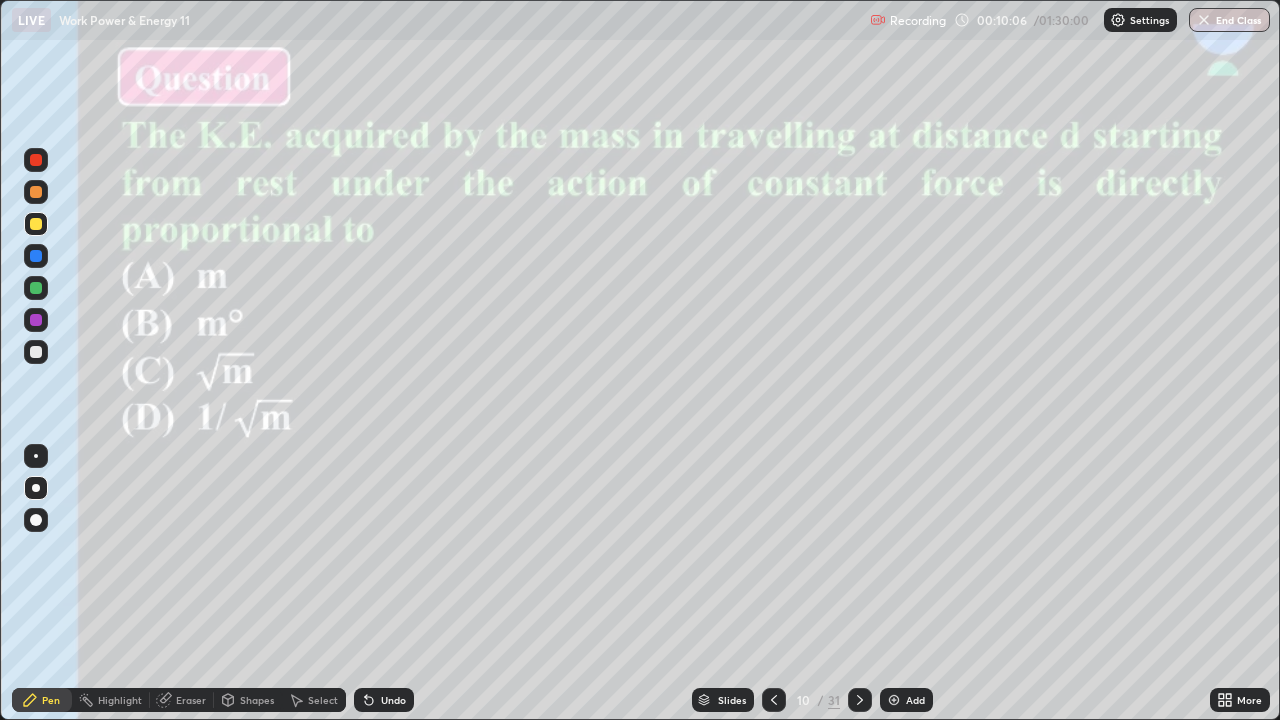 click 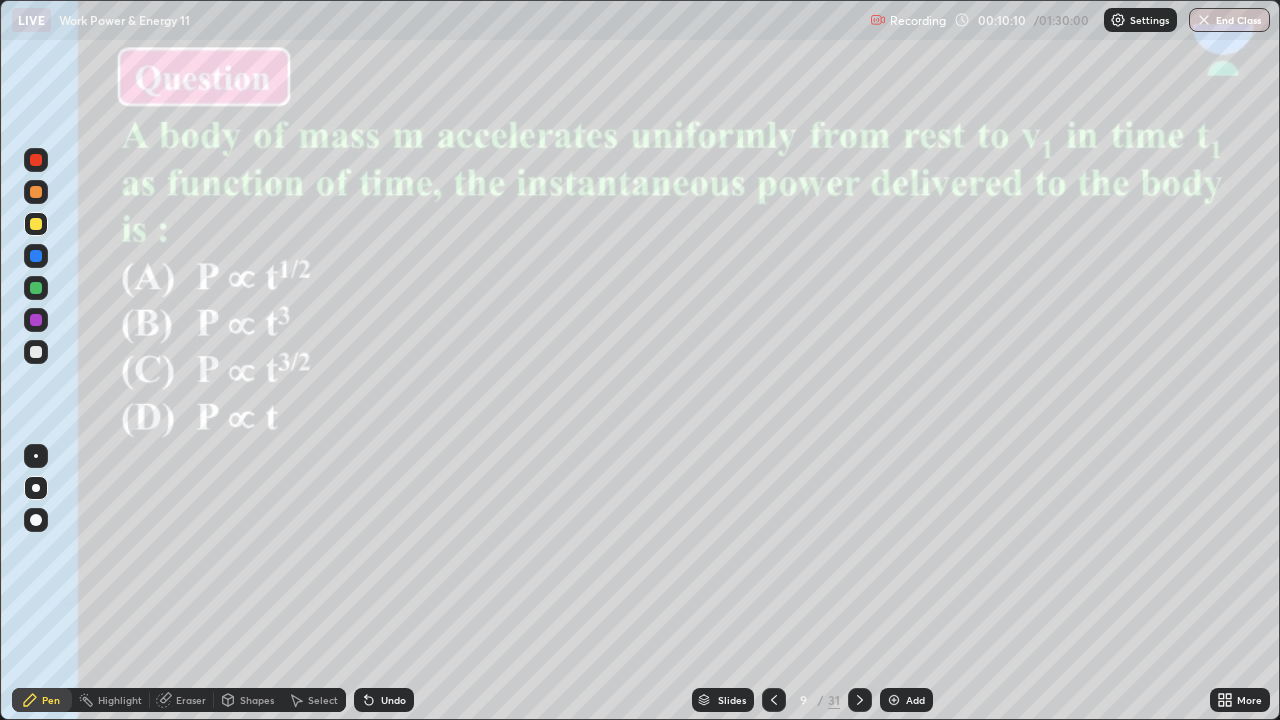 click 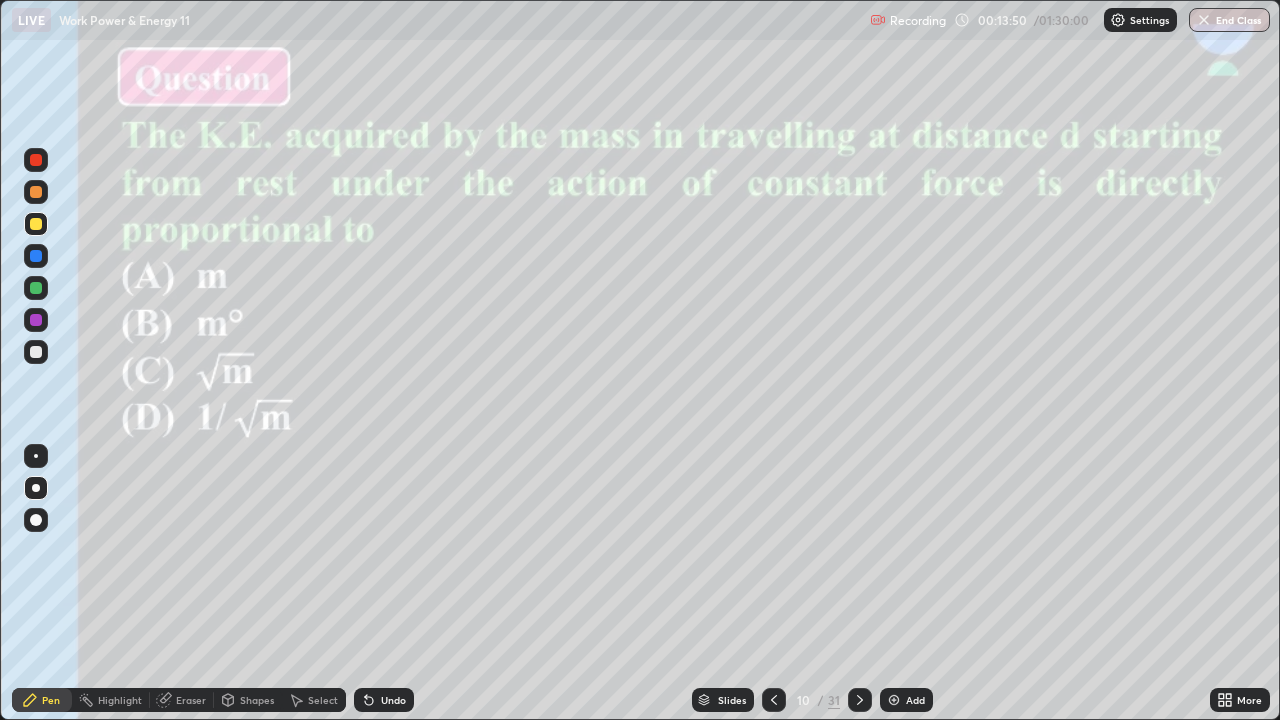 click on "Slides" at bounding box center (732, 700) 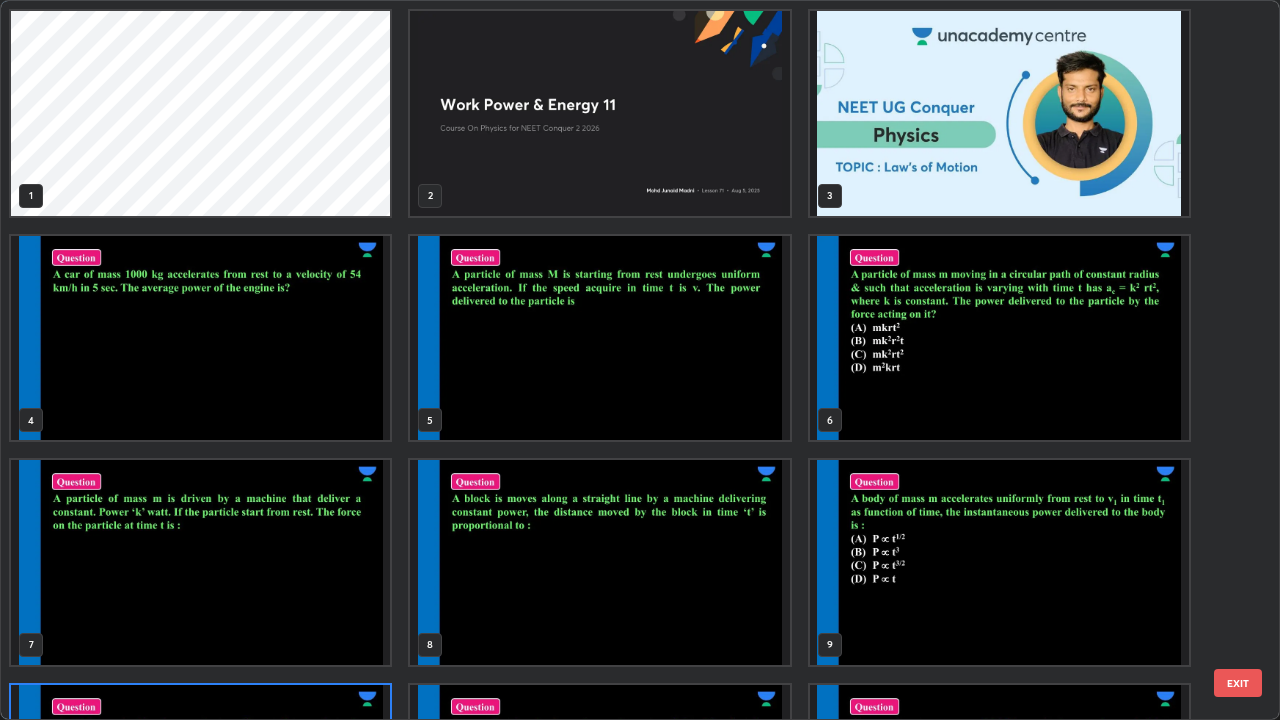 scroll, scrollTop: 180, scrollLeft: 0, axis: vertical 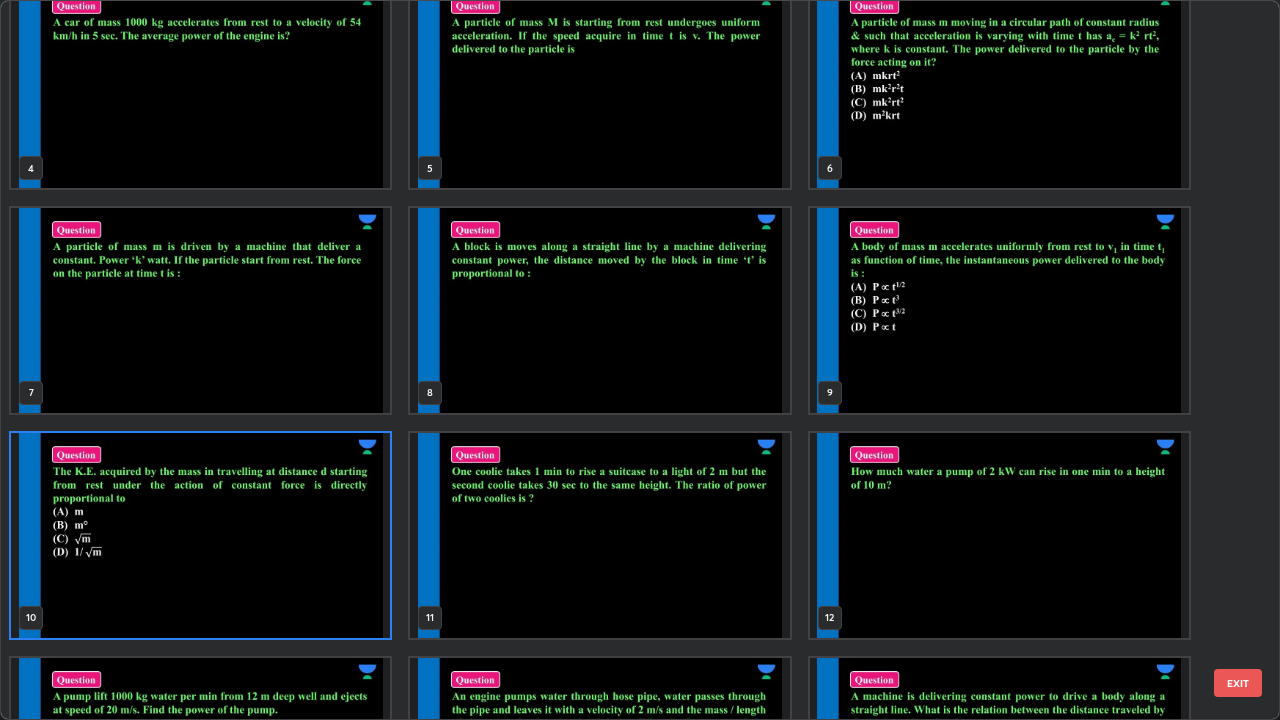 click at bounding box center [599, 535] 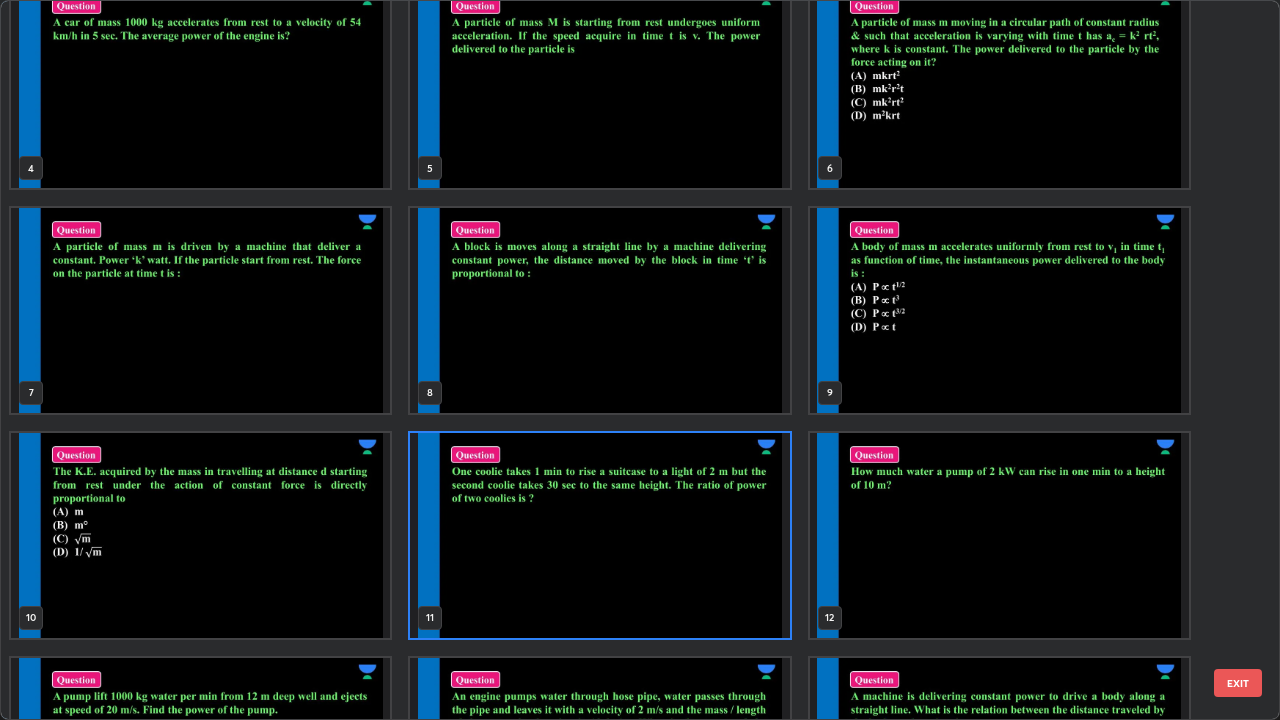 click at bounding box center [599, 535] 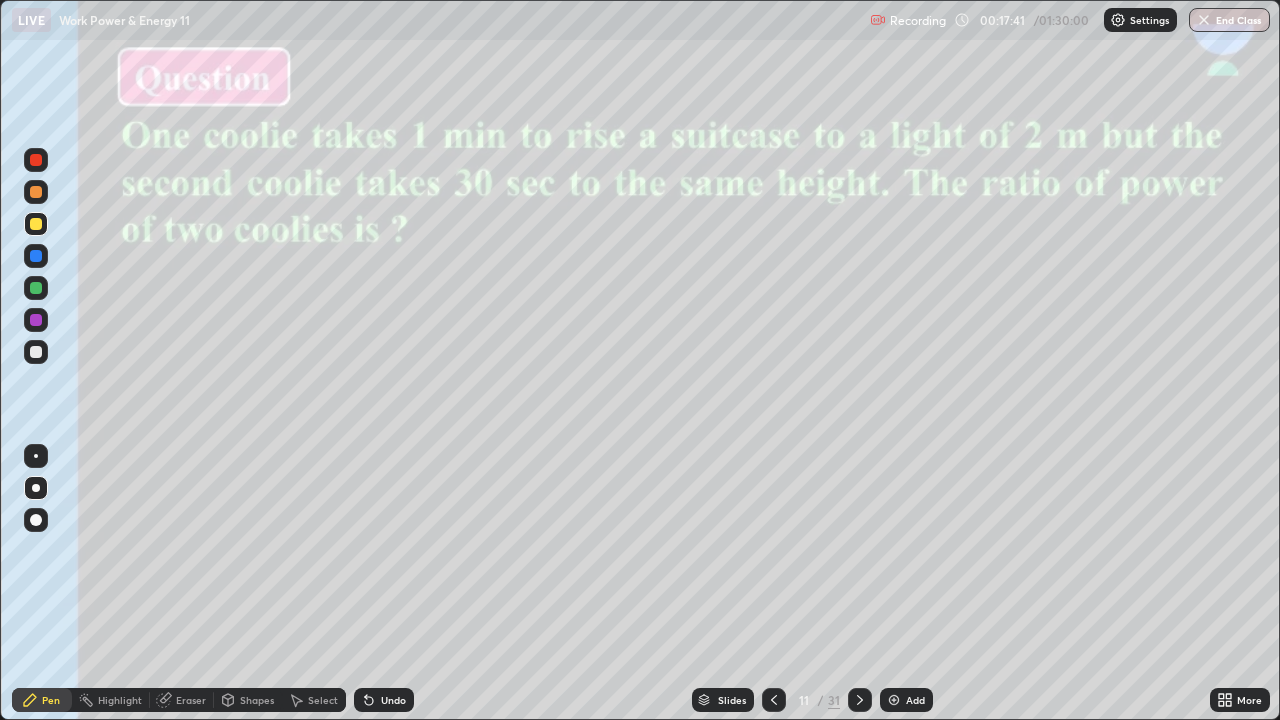 click on "Slides" at bounding box center [732, 700] 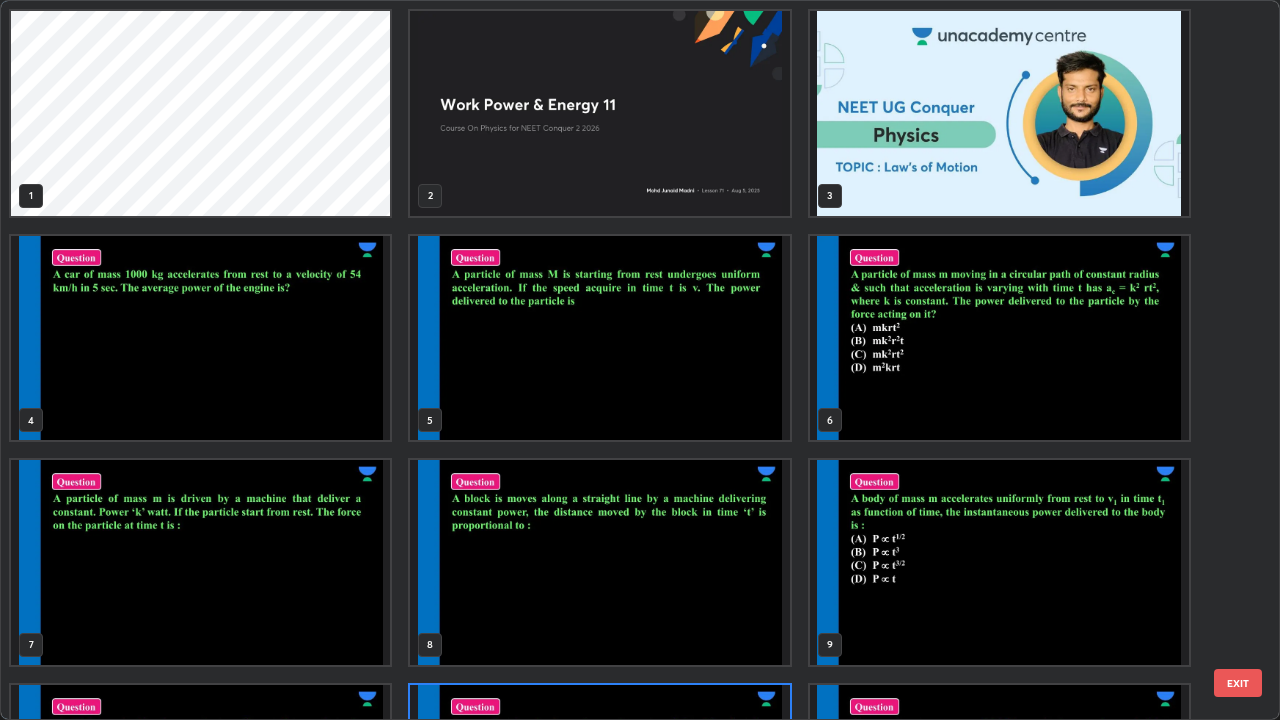scroll, scrollTop: 180, scrollLeft: 0, axis: vertical 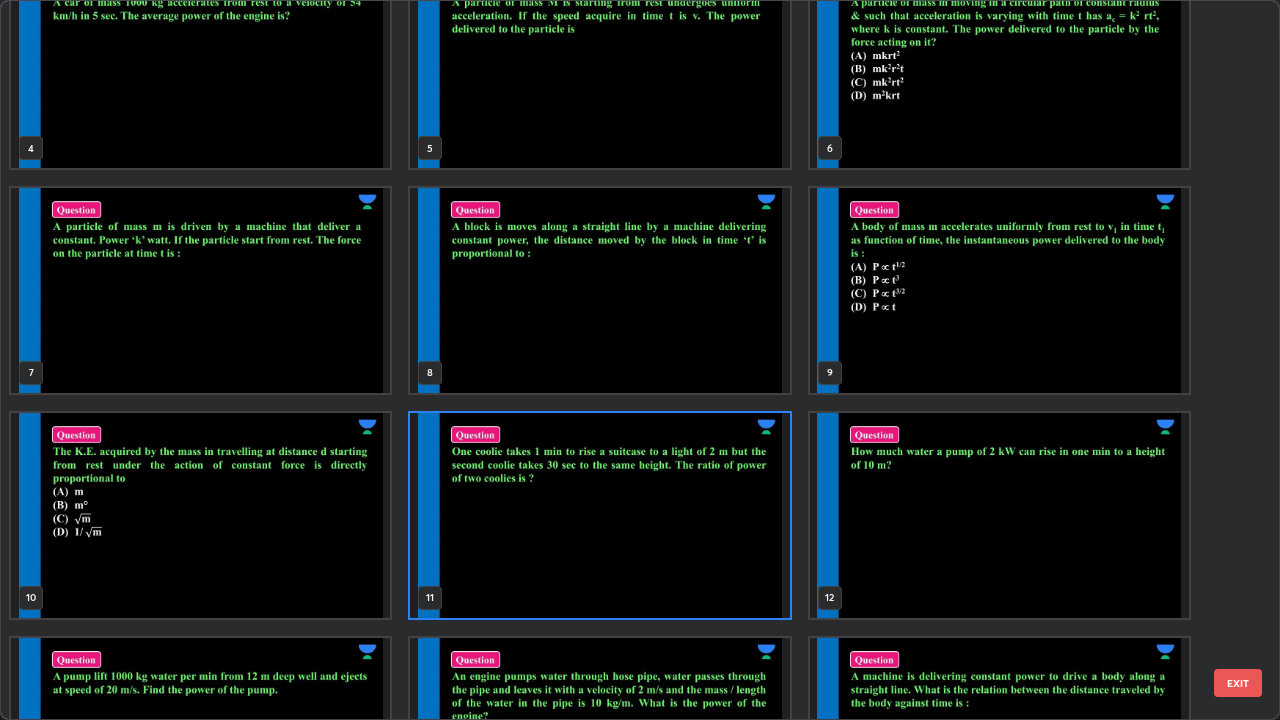 click at bounding box center [999, 515] 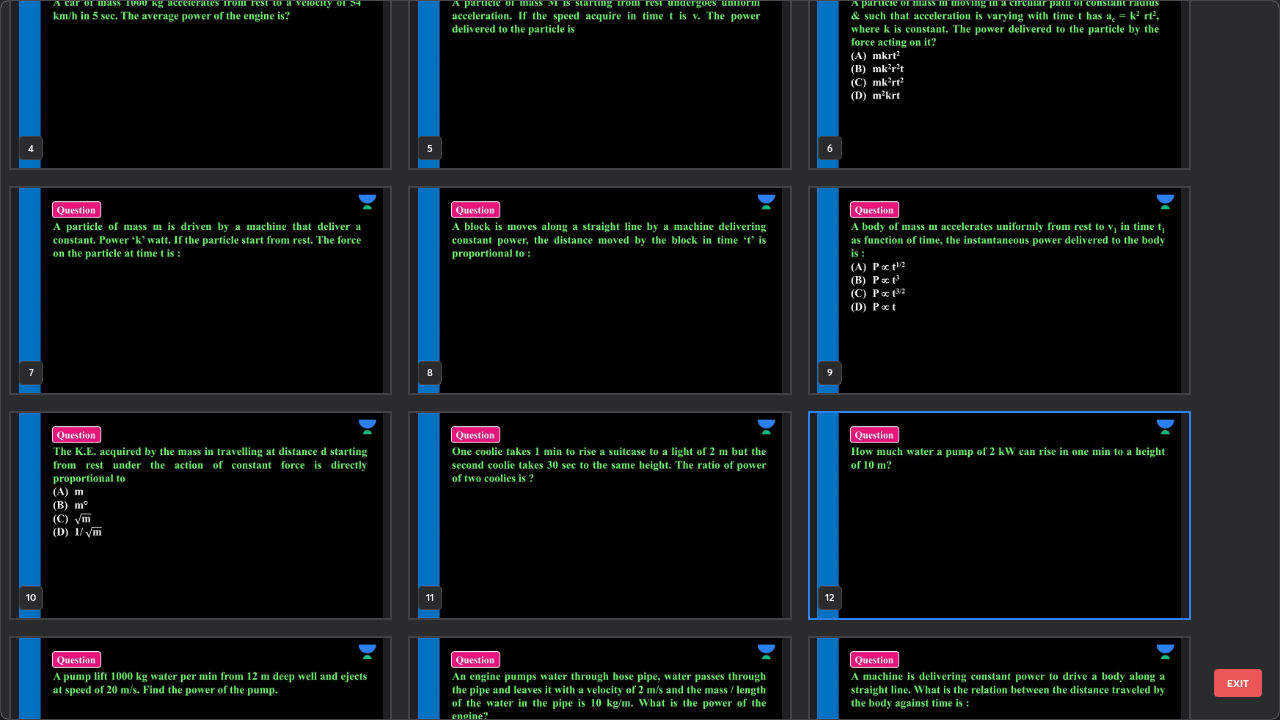 click at bounding box center [999, 515] 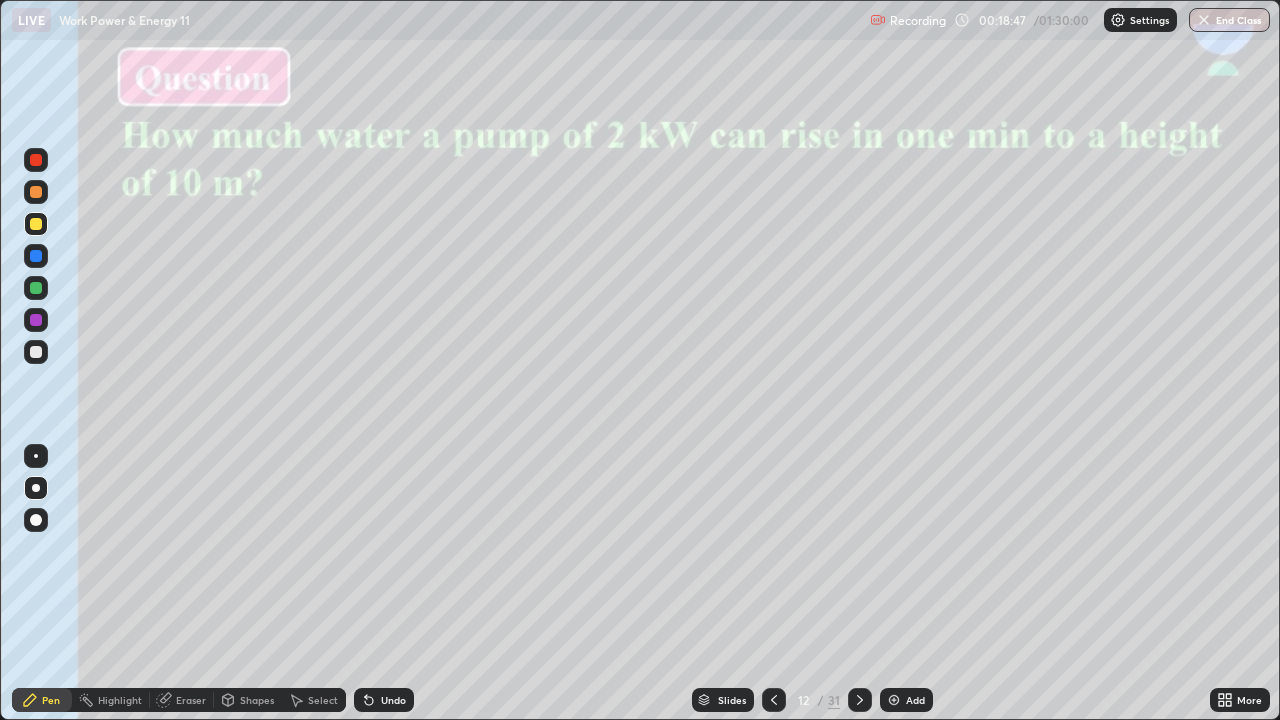 click at bounding box center [36, 352] 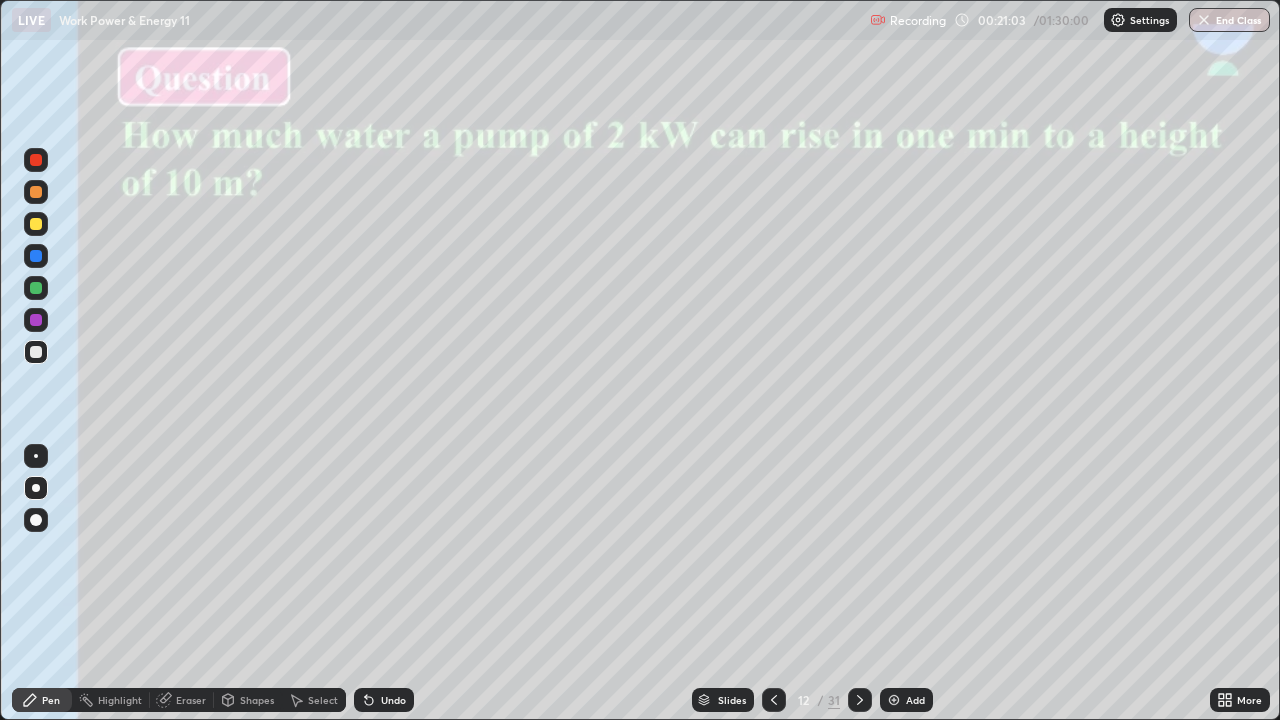 click on "Slides" at bounding box center (732, 700) 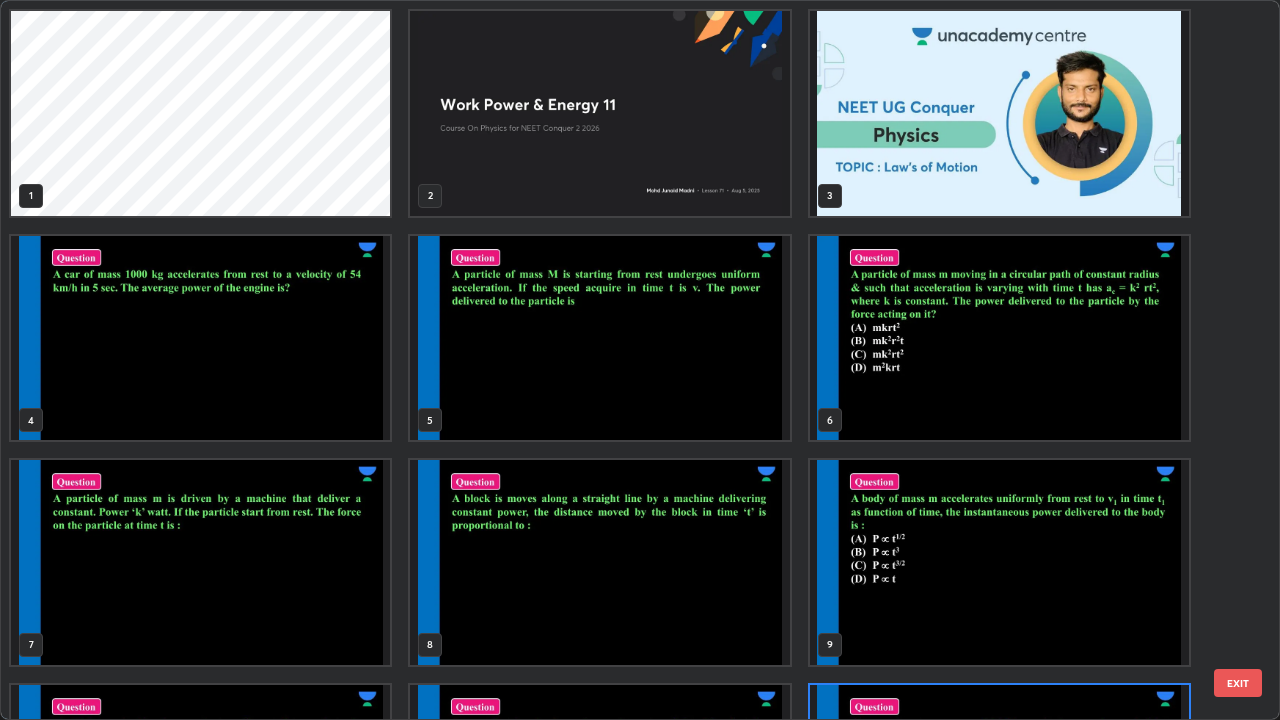 scroll, scrollTop: 180, scrollLeft: 0, axis: vertical 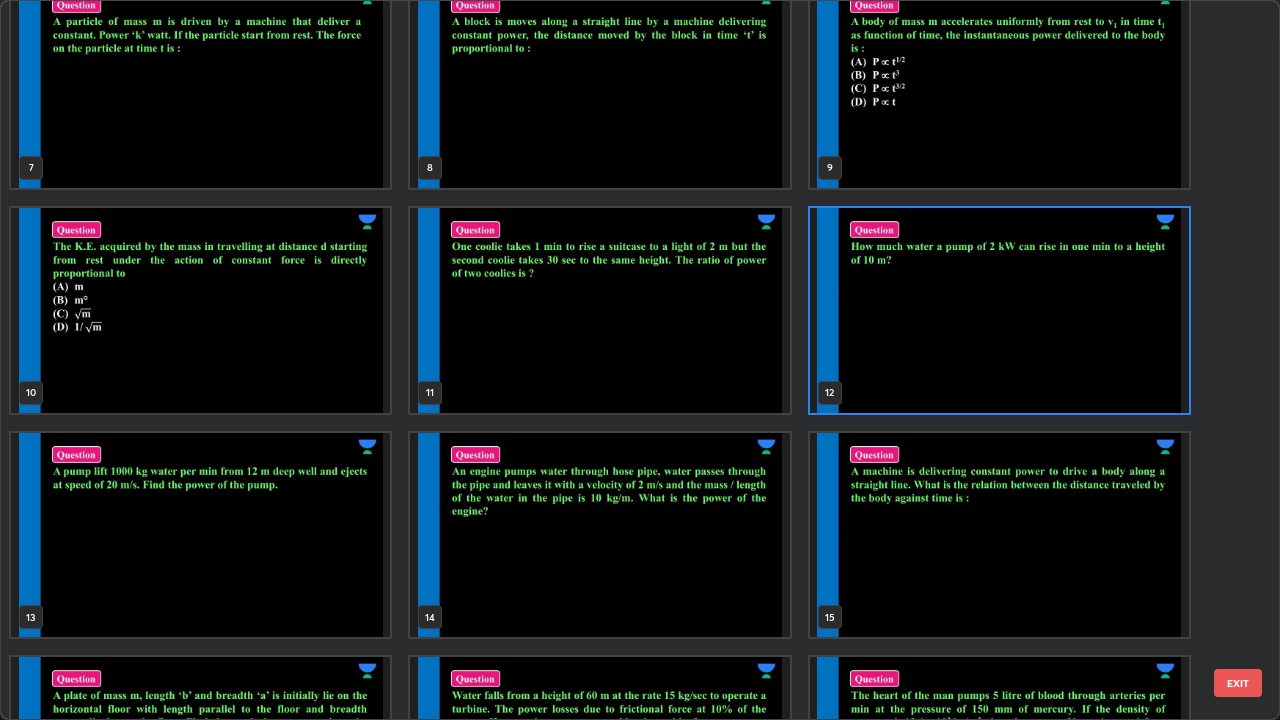 click at bounding box center (200, 535) 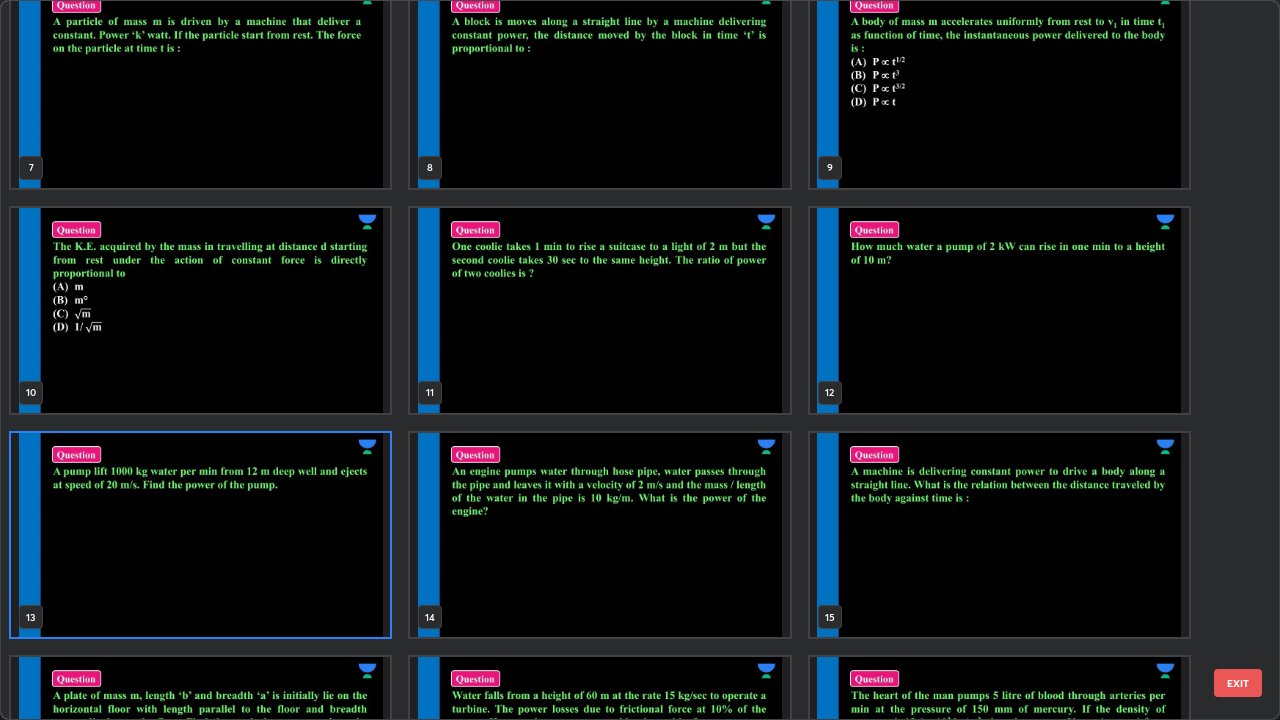 click at bounding box center (200, 535) 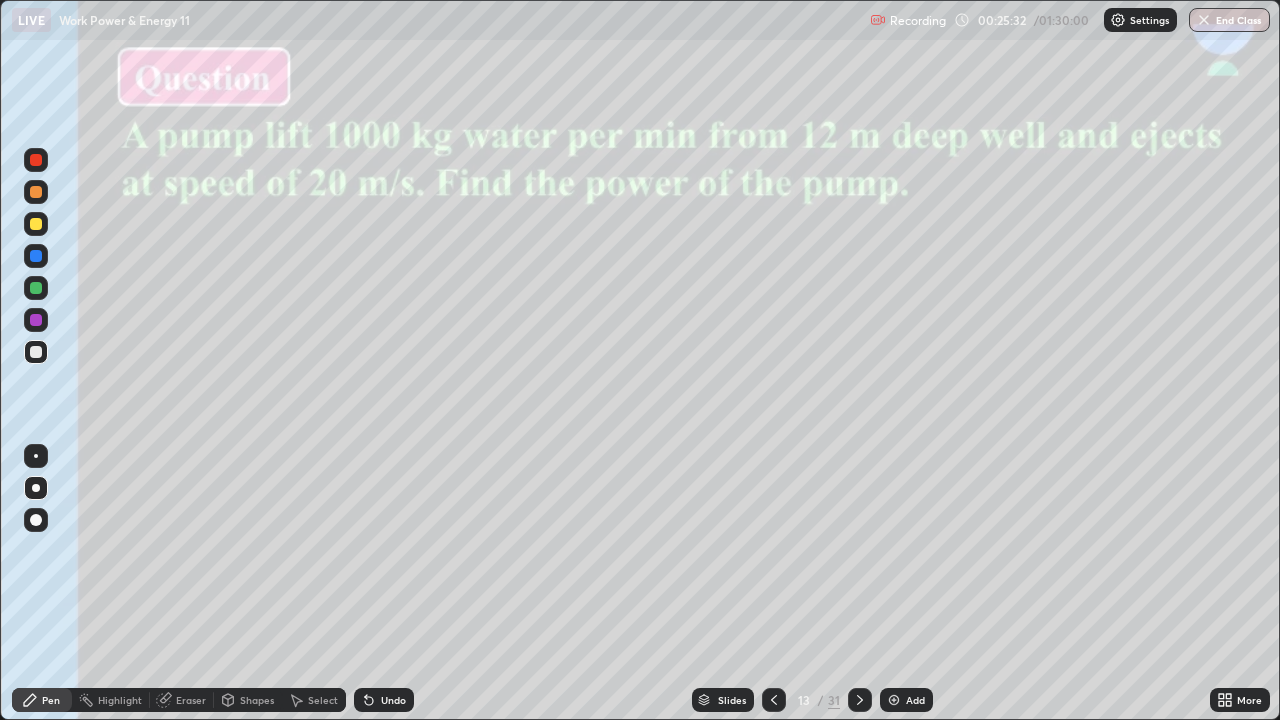 click on "Slides" at bounding box center (732, 700) 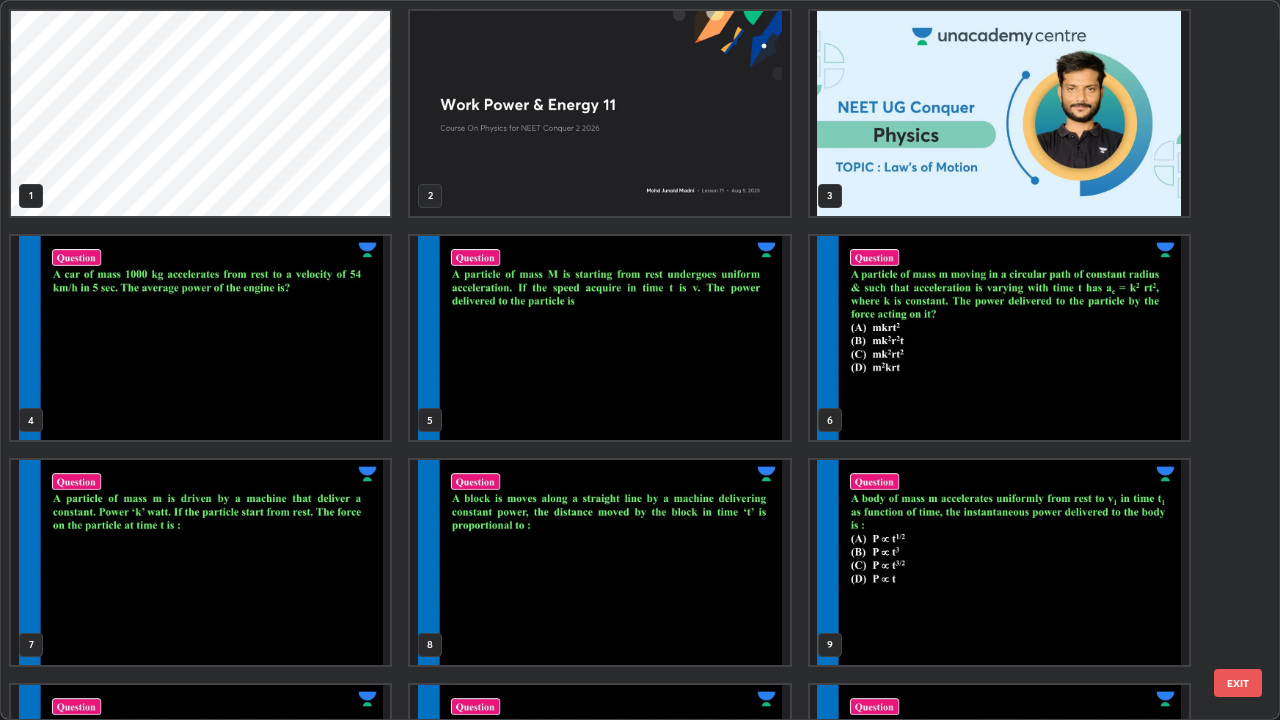scroll, scrollTop: 405, scrollLeft: 0, axis: vertical 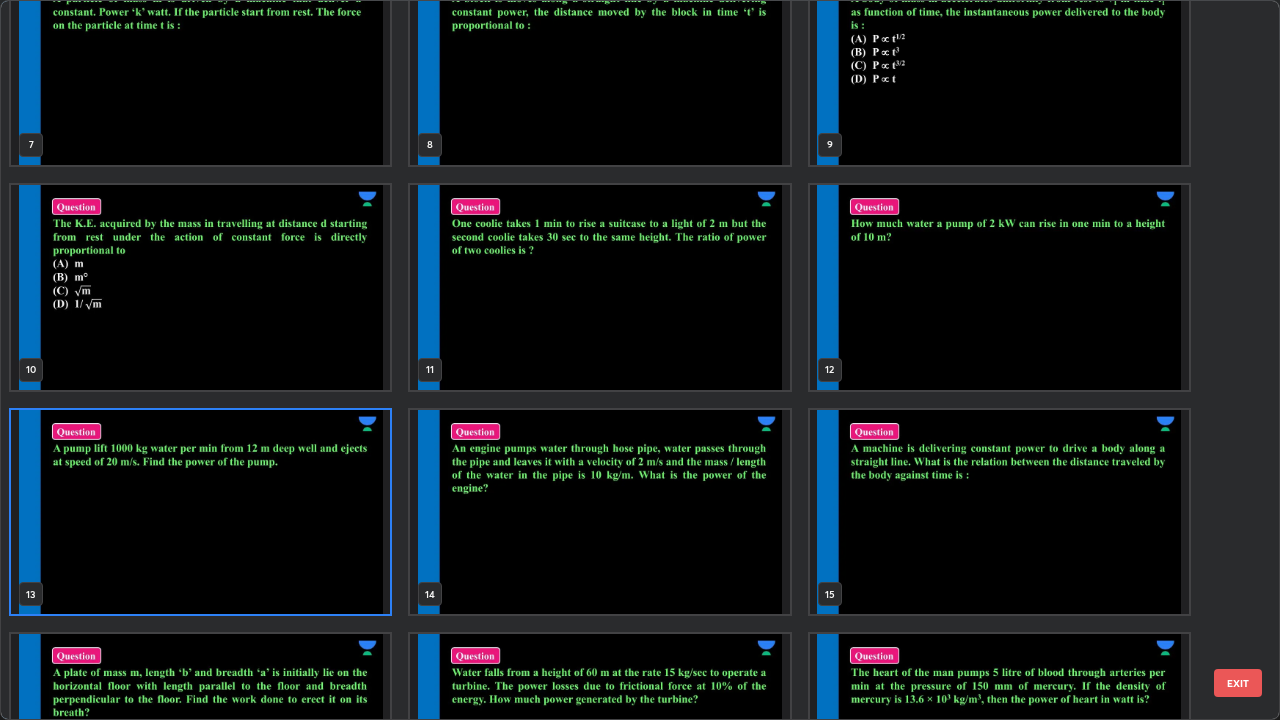 click at bounding box center [599, 512] 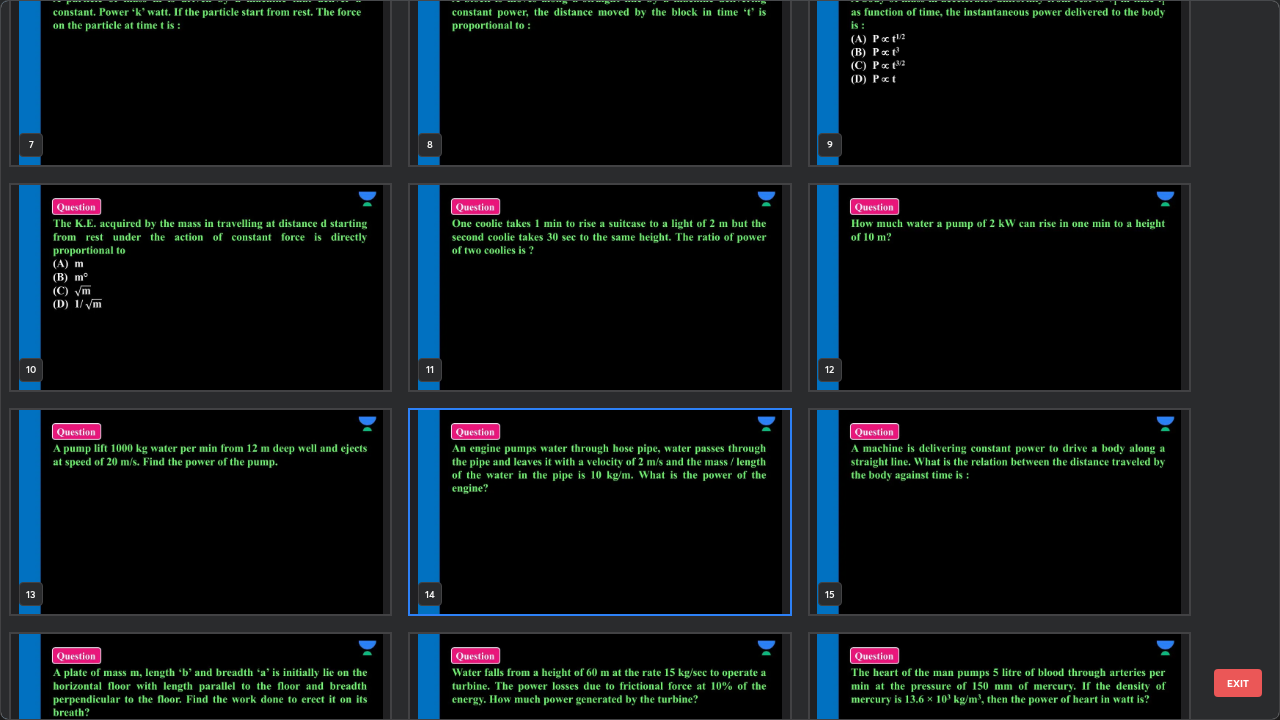 click at bounding box center [599, 512] 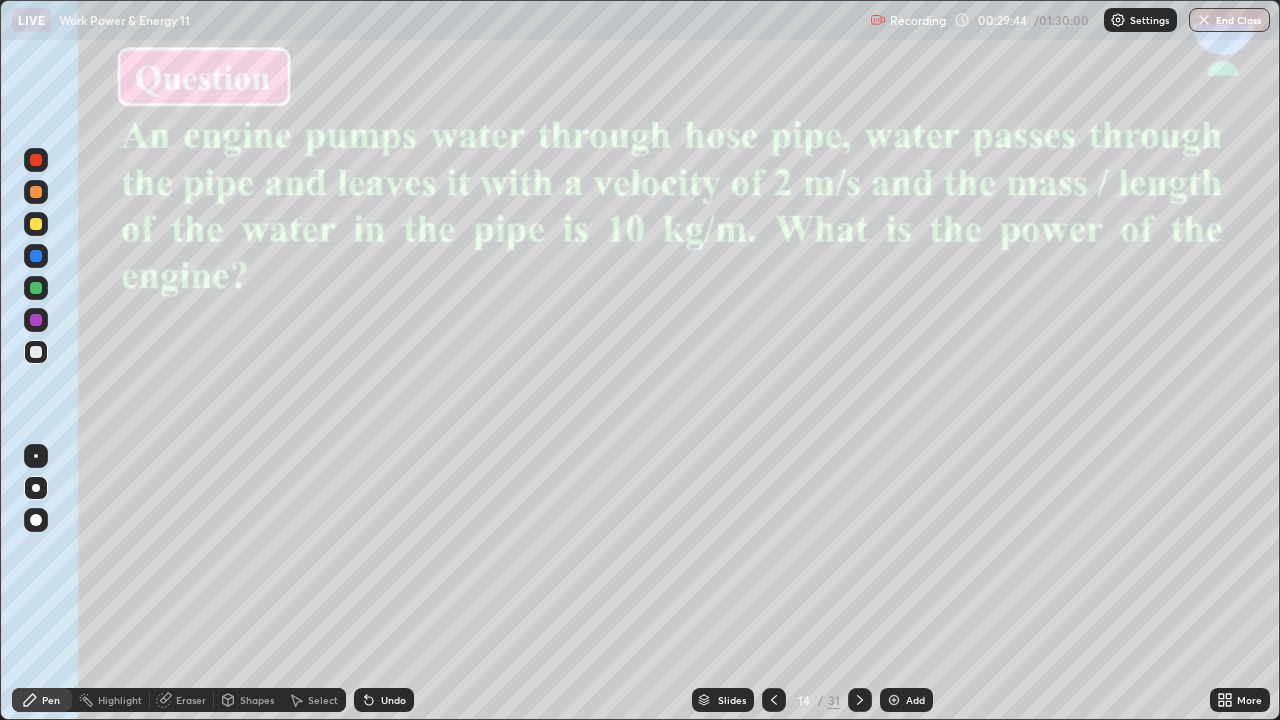 click at bounding box center (36, 256) 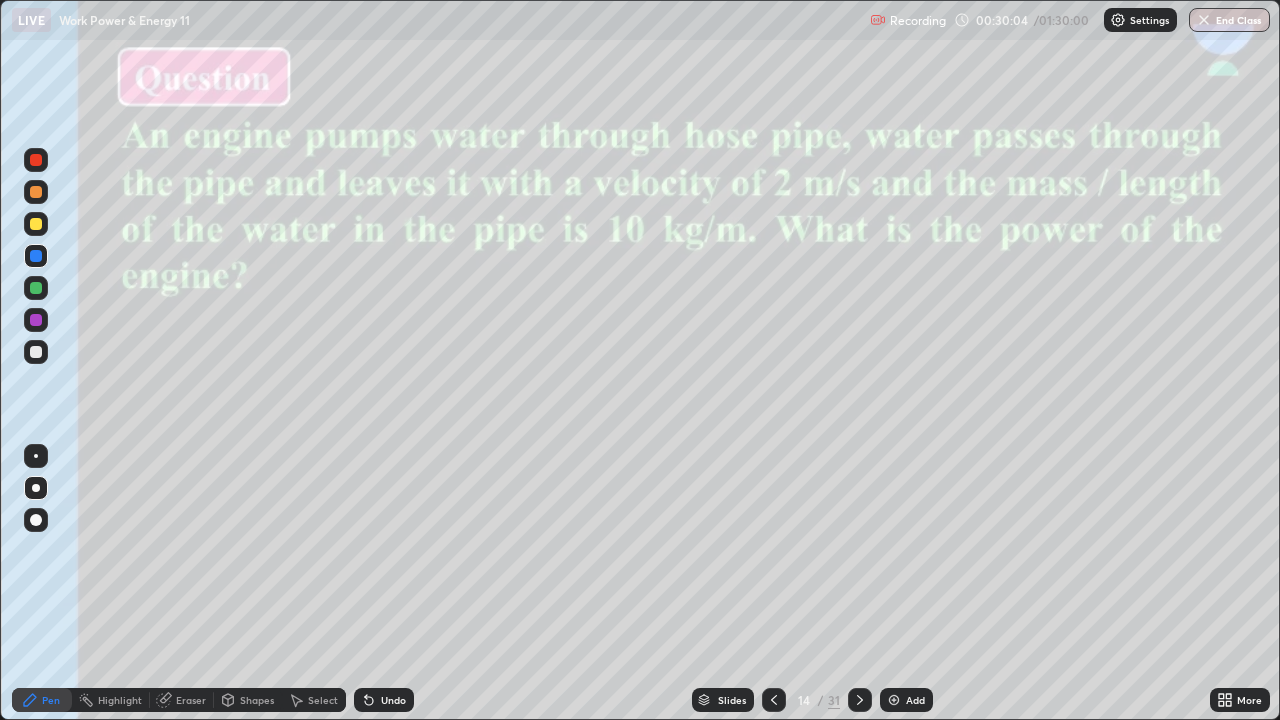 click at bounding box center [36, 352] 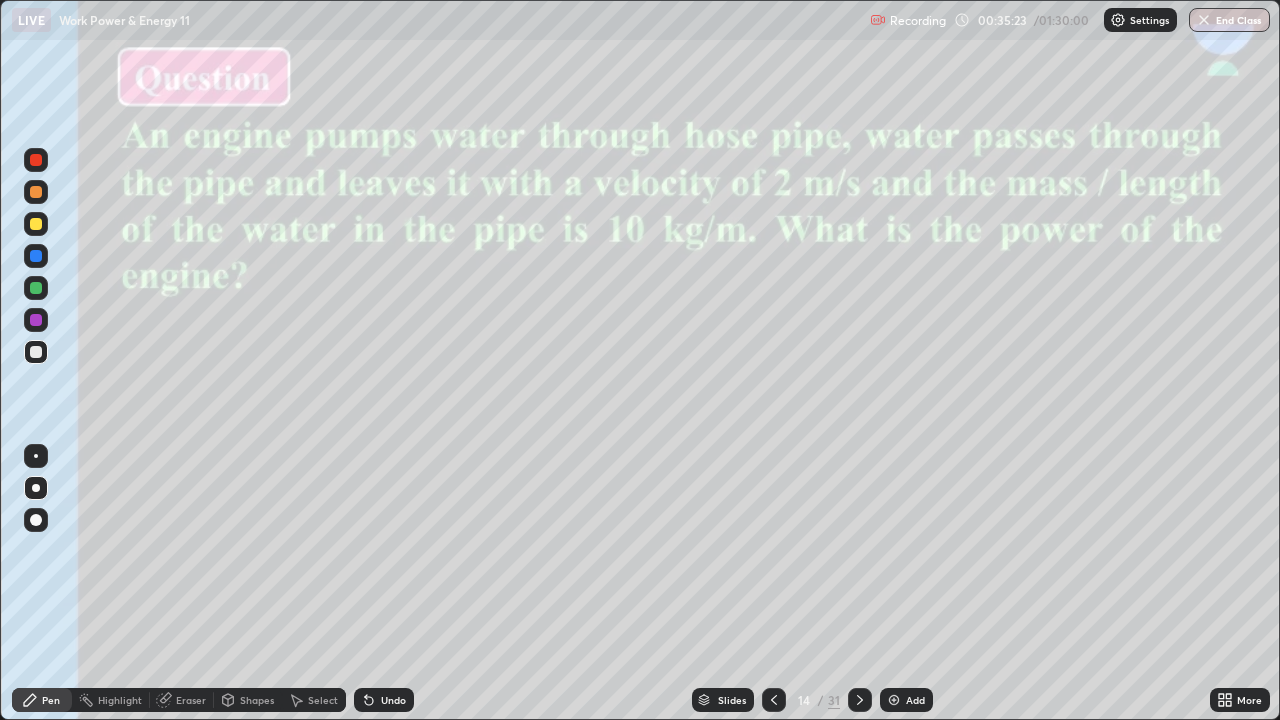 click on "Slides" at bounding box center (732, 700) 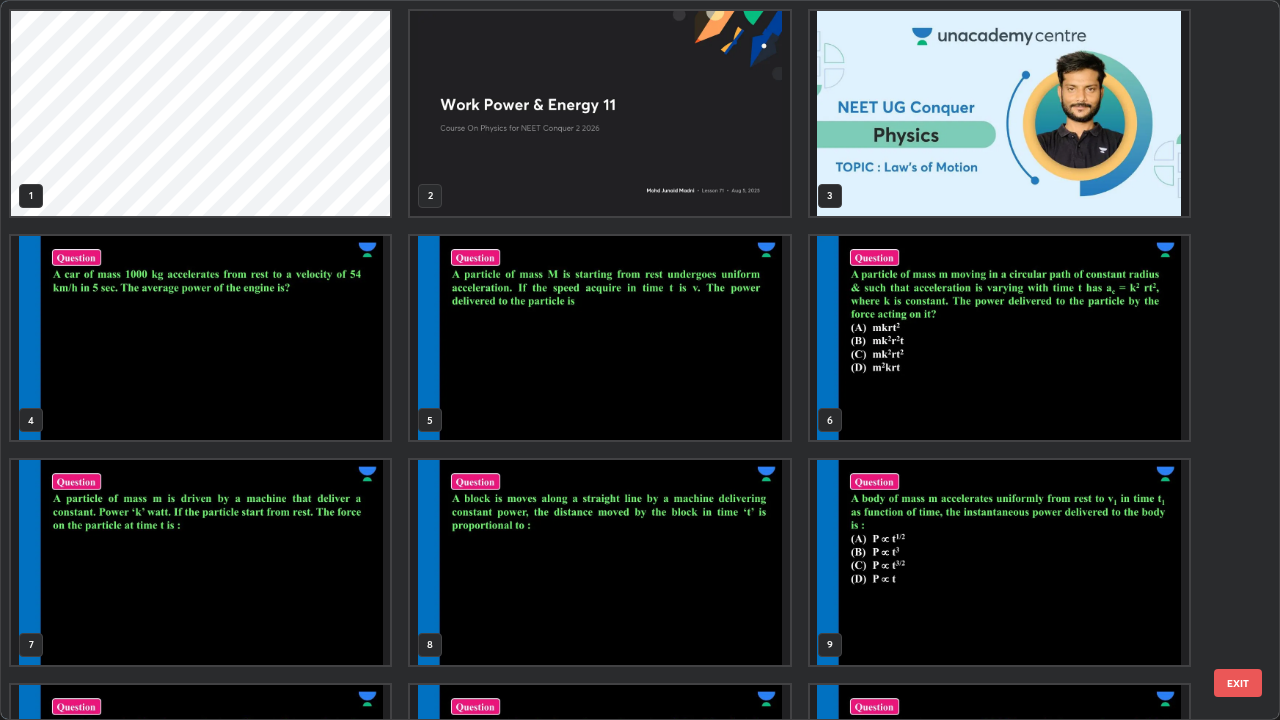 scroll, scrollTop: 405, scrollLeft: 0, axis: vertical 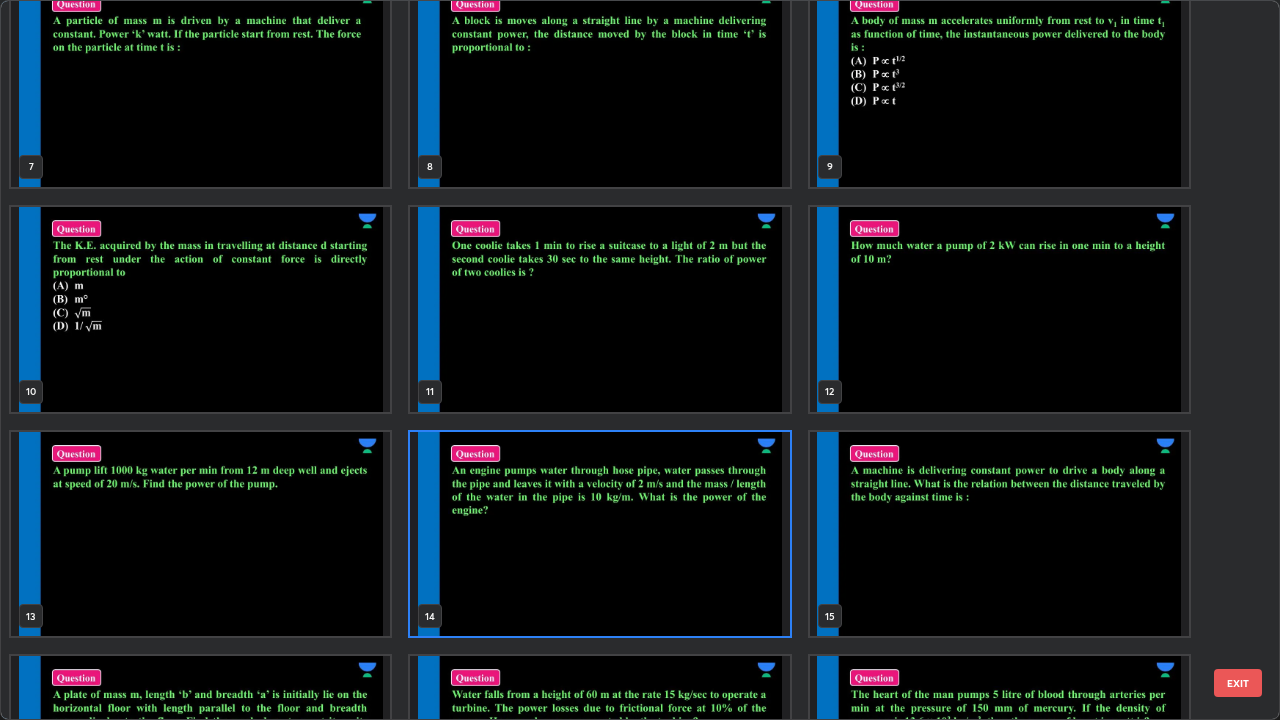 click at bounding box center (999, 534) 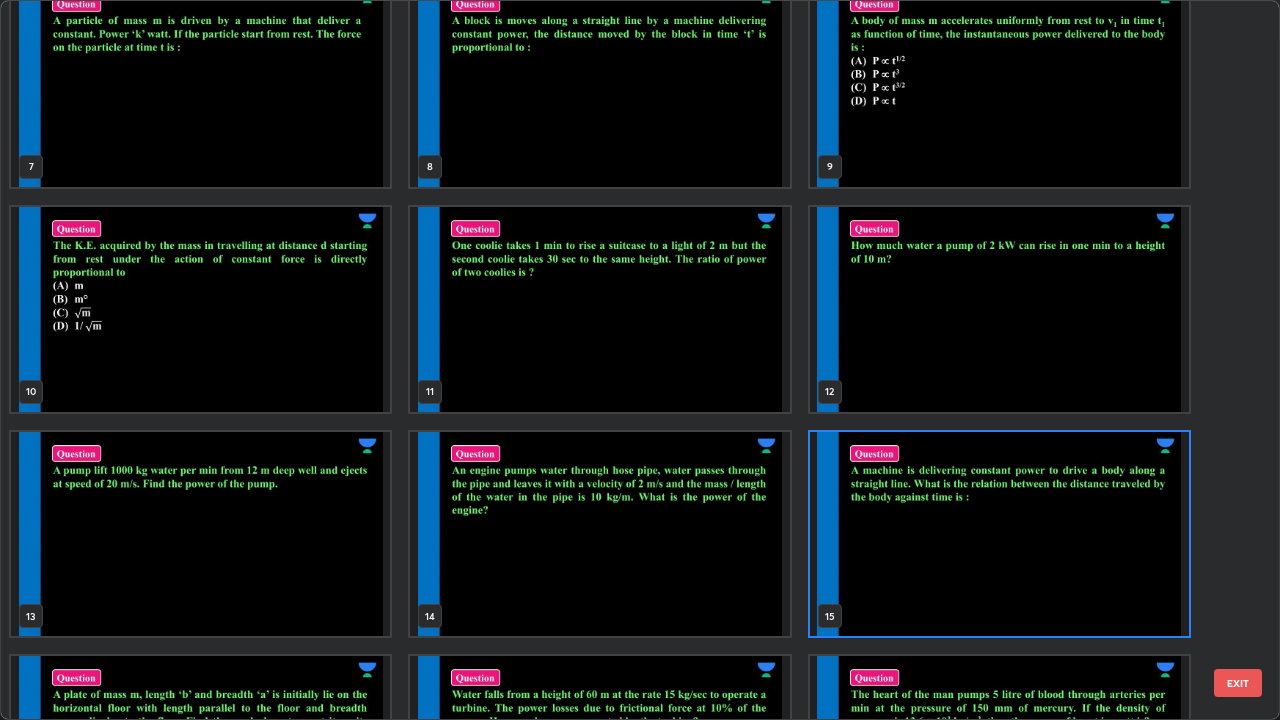 click at bounding box center [999, 534] 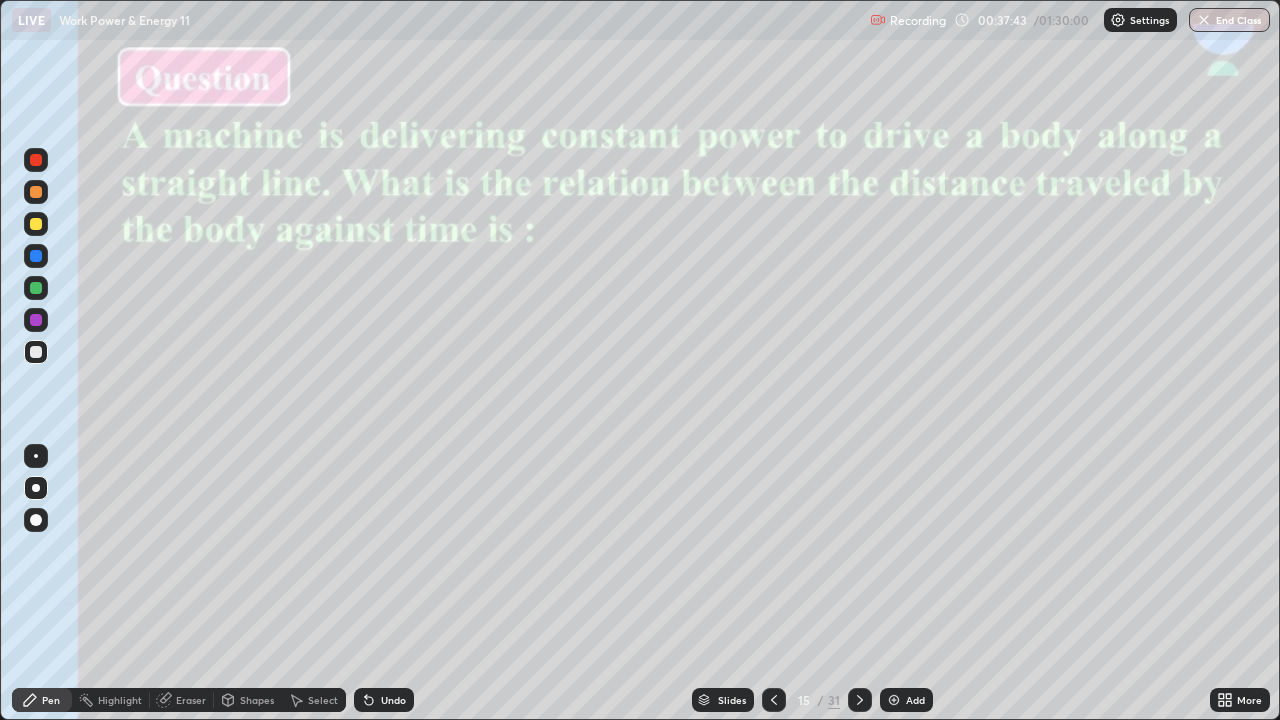 click at bounding box center [36, 224] 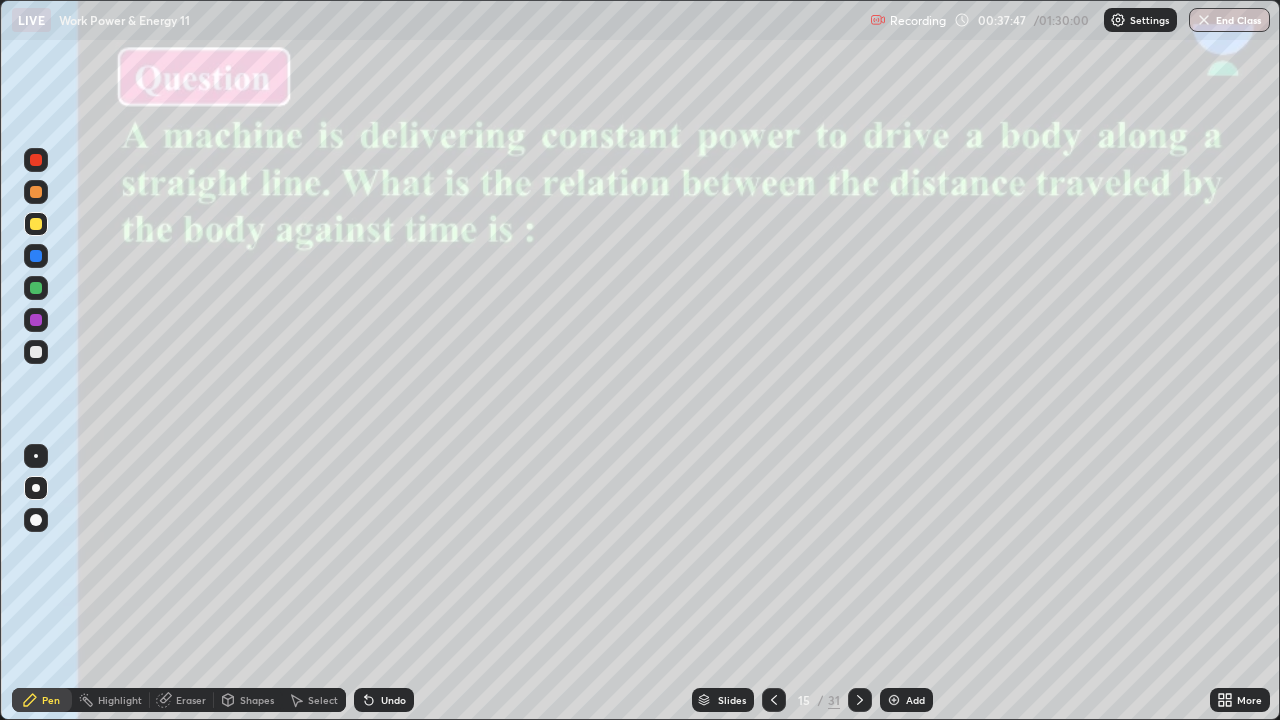 click 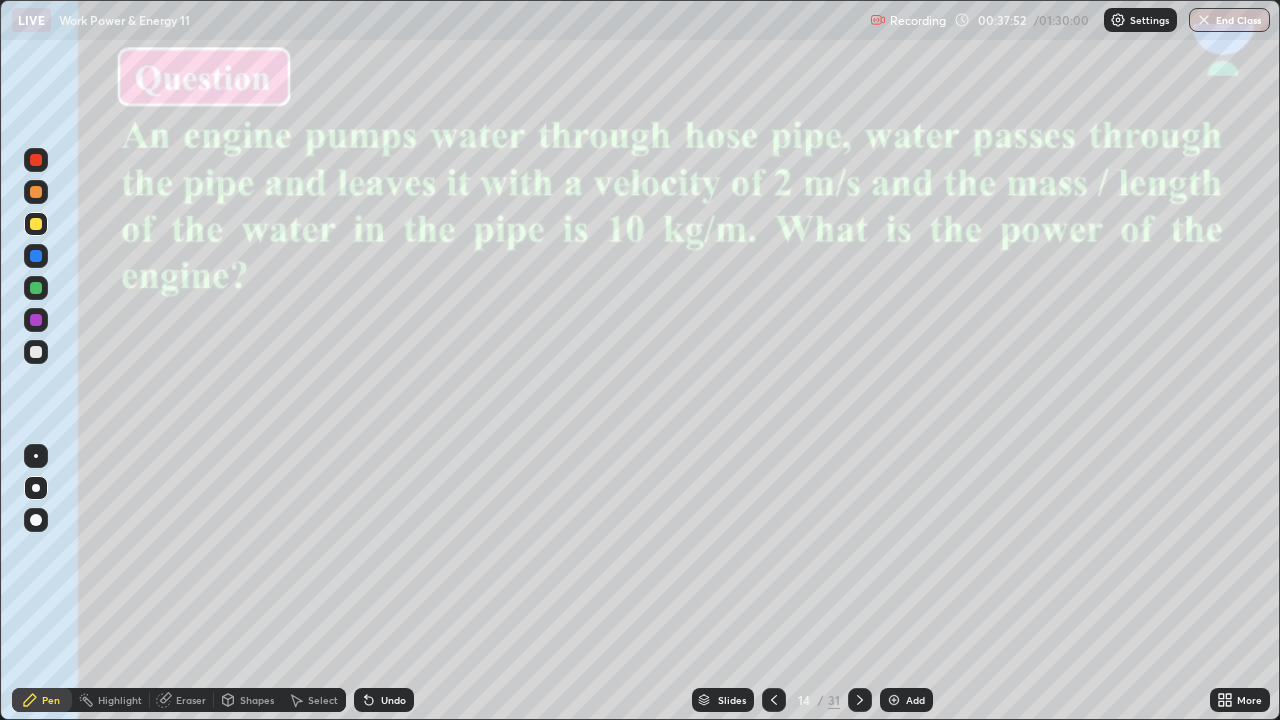 click 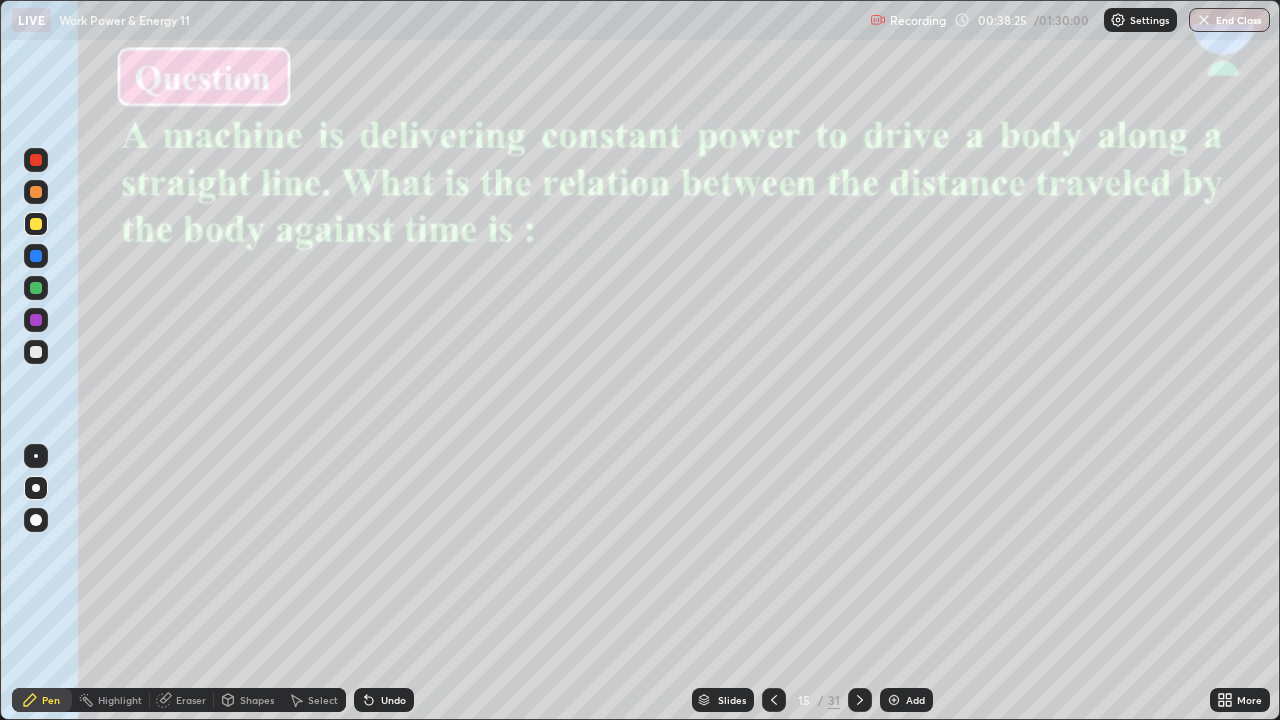 click at bounding box center [36, 352] 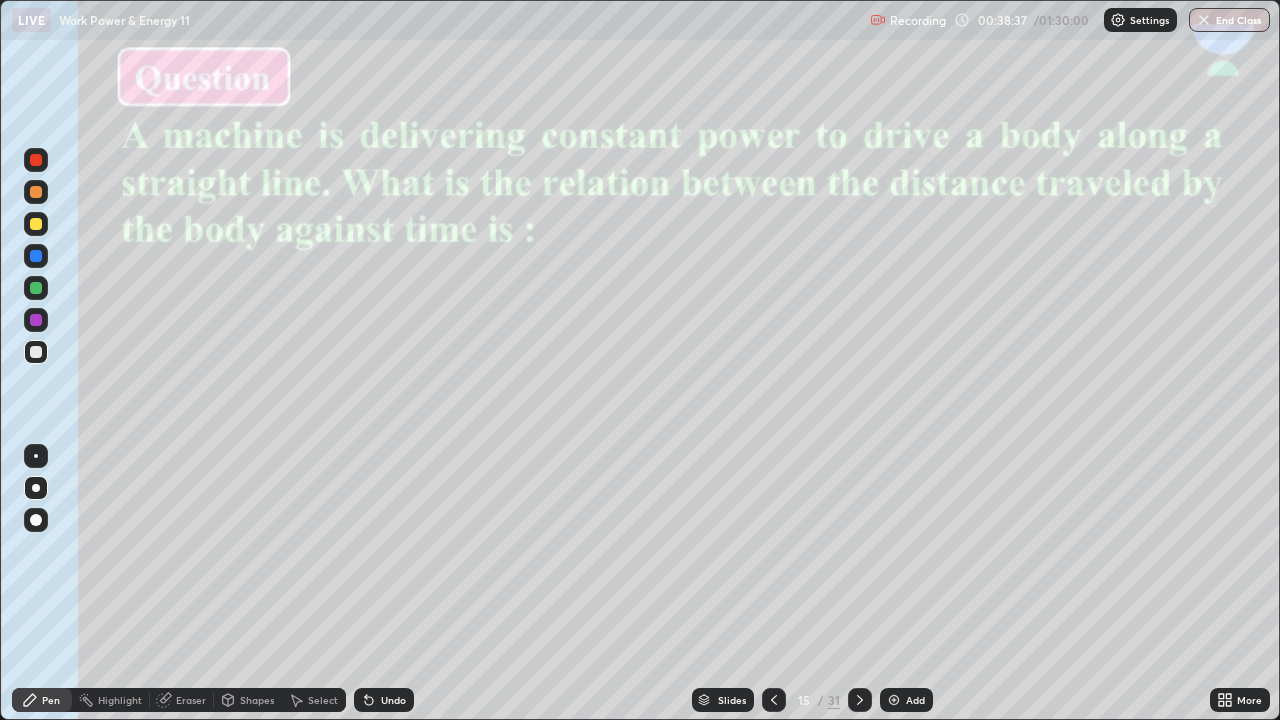 click at bounding box center [36, 160] 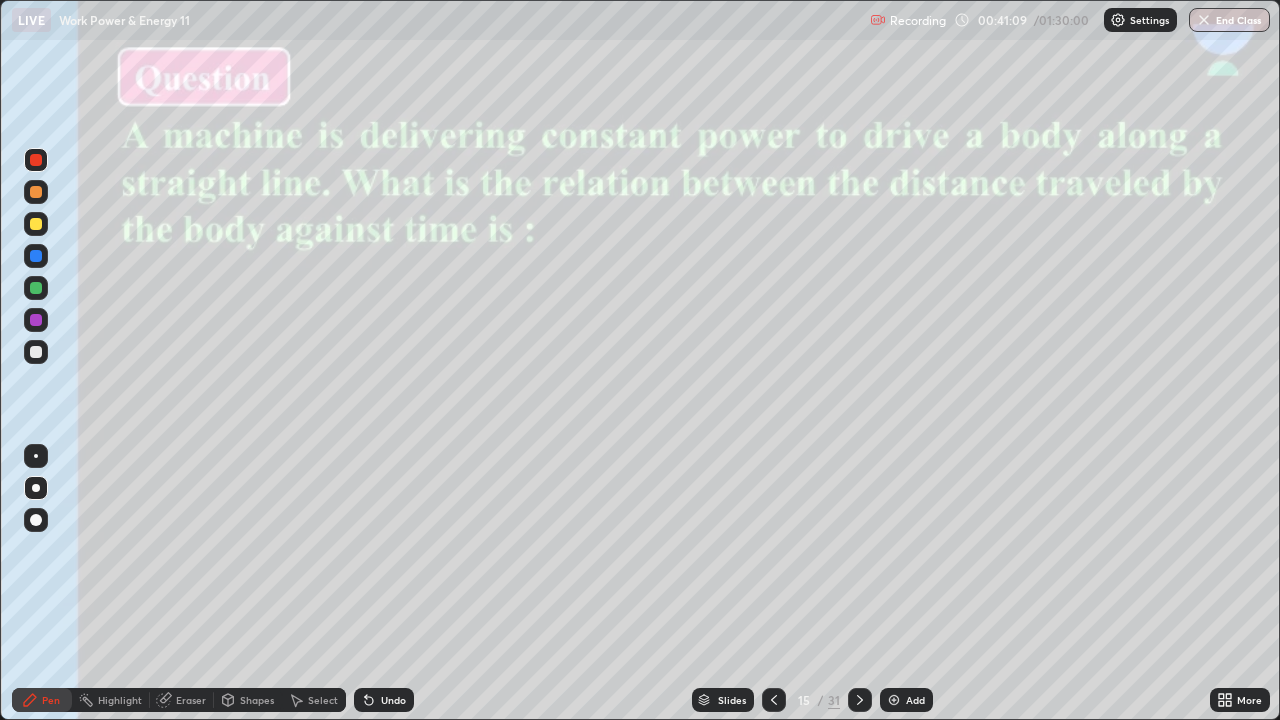 click on "Slides" at bounding box center [723, 700] 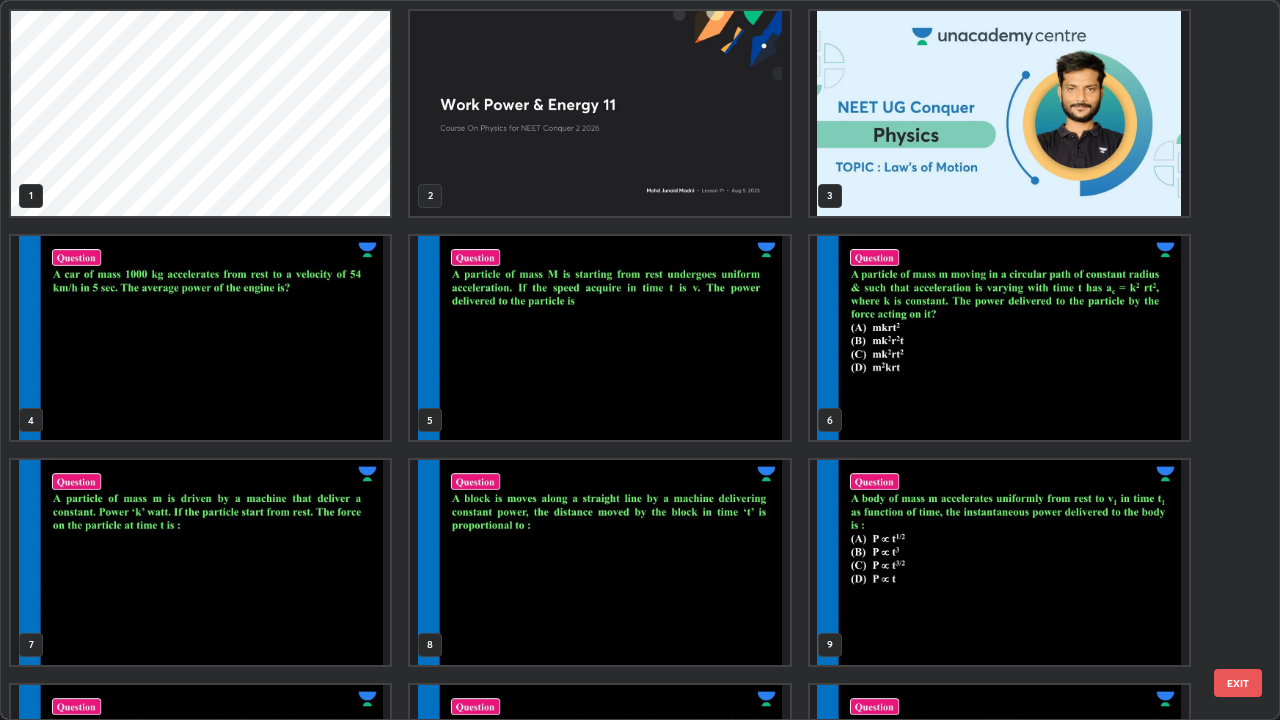 scroll, scrollTop: 405, scrollLeft: 0, axis: vertical 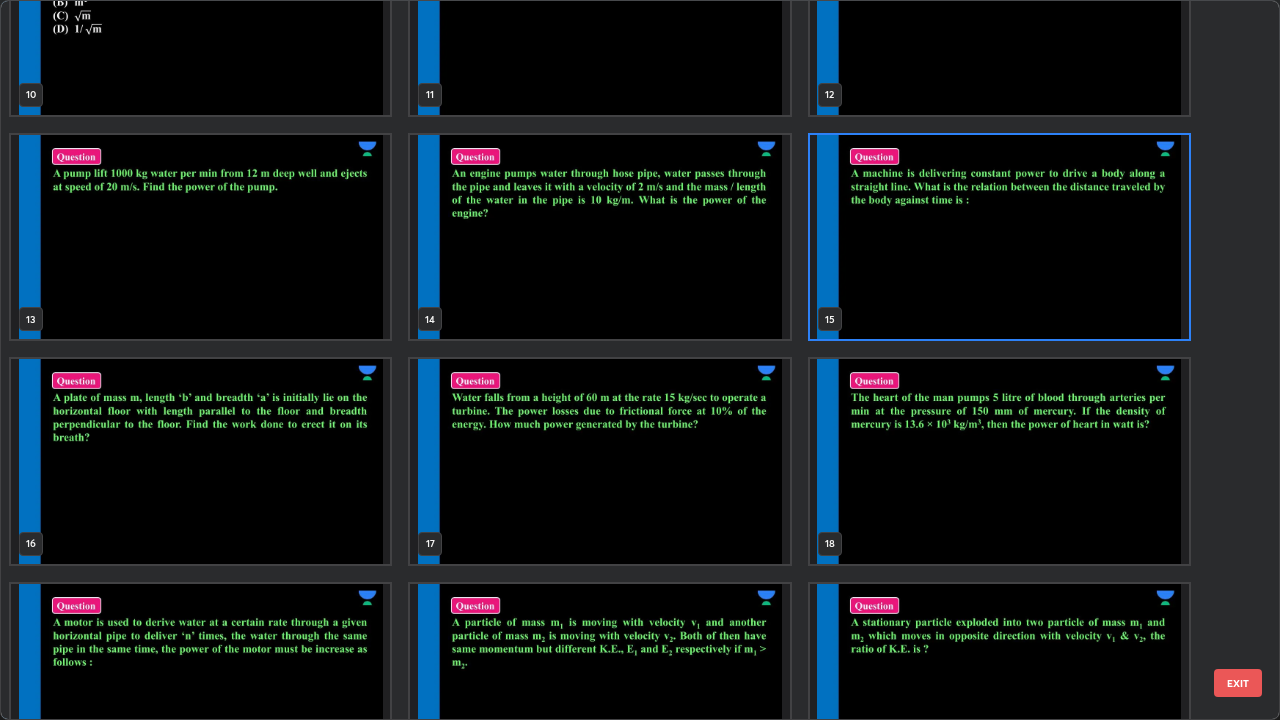 click at bounding box center [200, 461] 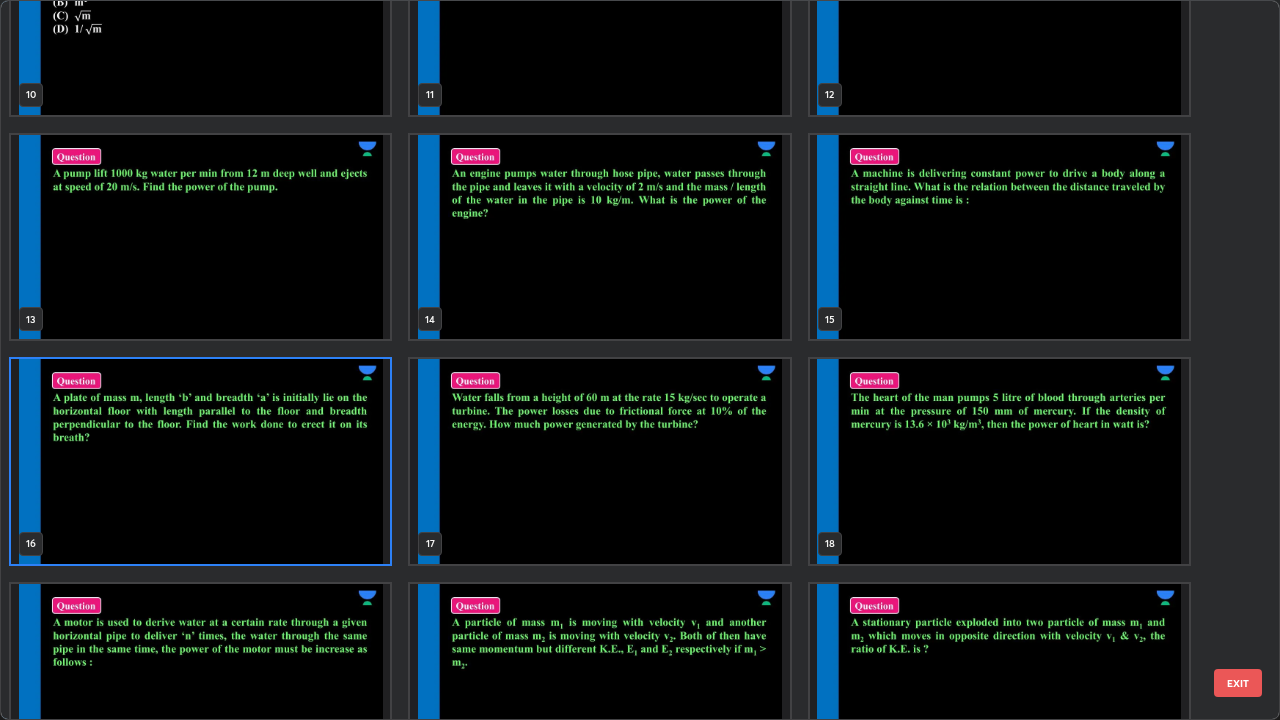 click at bounding box center (200, 461) 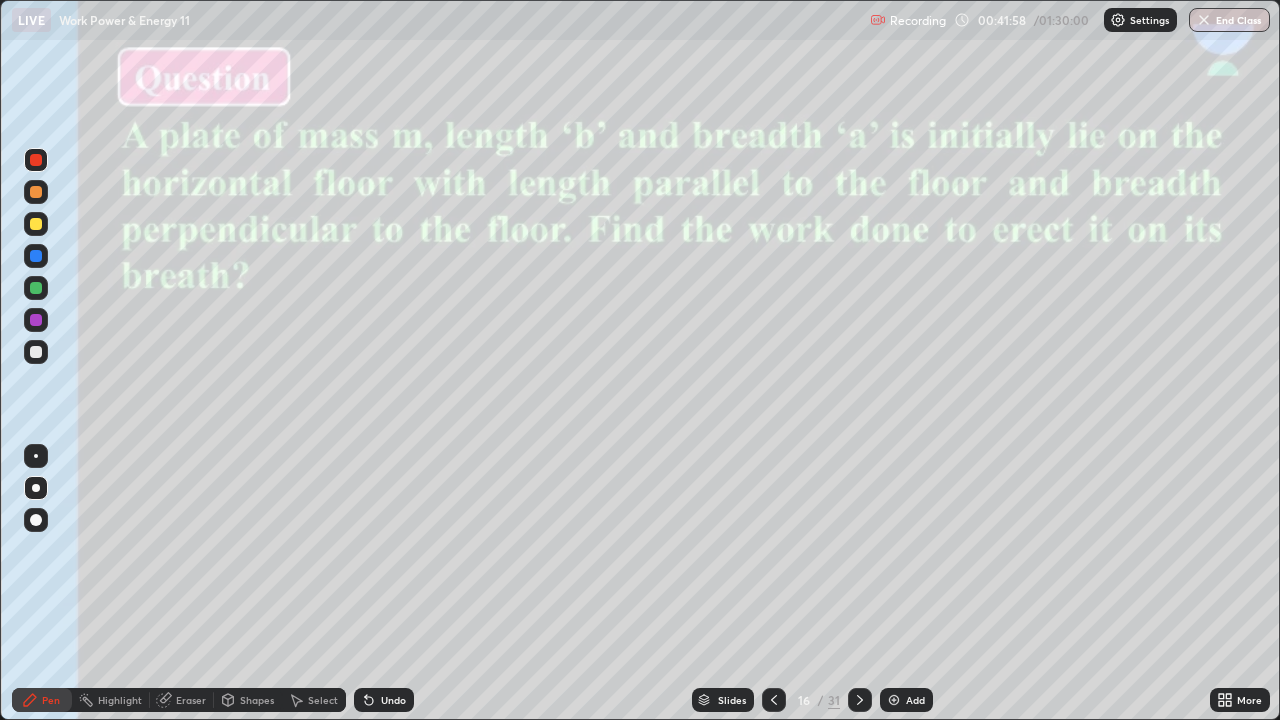 click at bounding box center [36, 352] 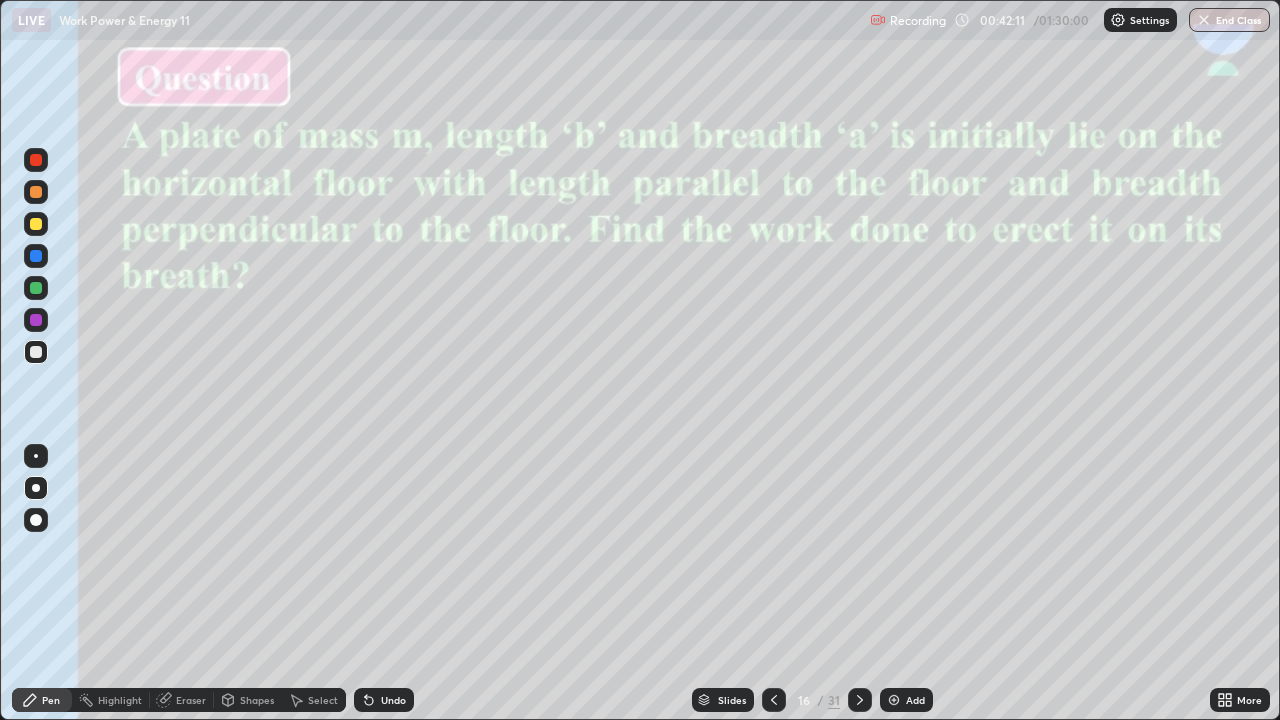 click at bounding box center [36, 160] 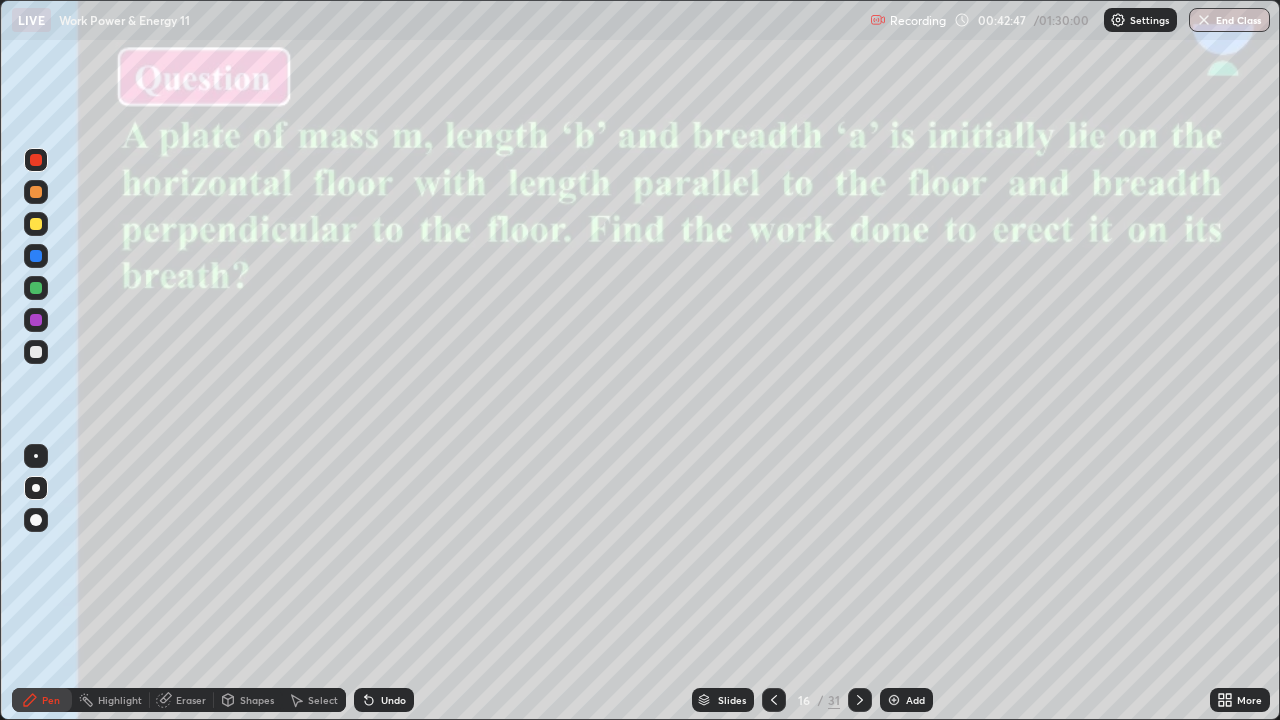click at bounding box center [36, 224] 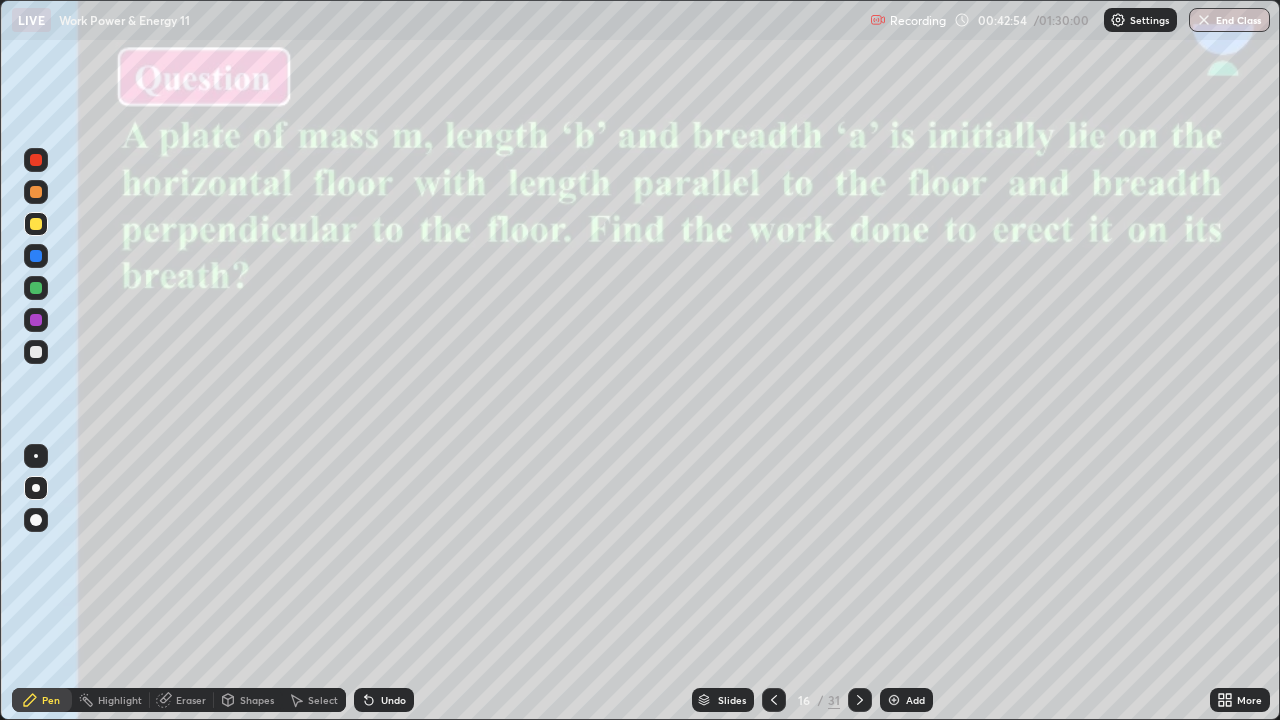 click on "Eraser" at bounding box center [191, 700] 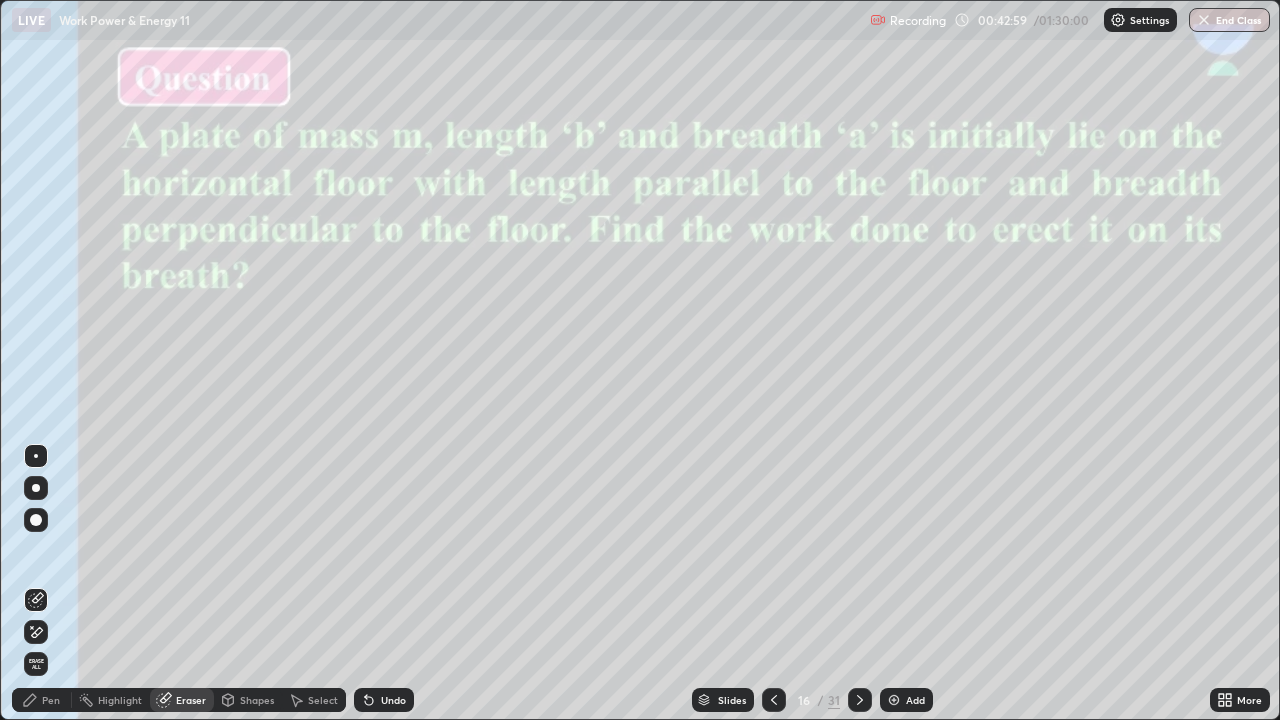 click on "Pen" at bounding box center (51, 700) 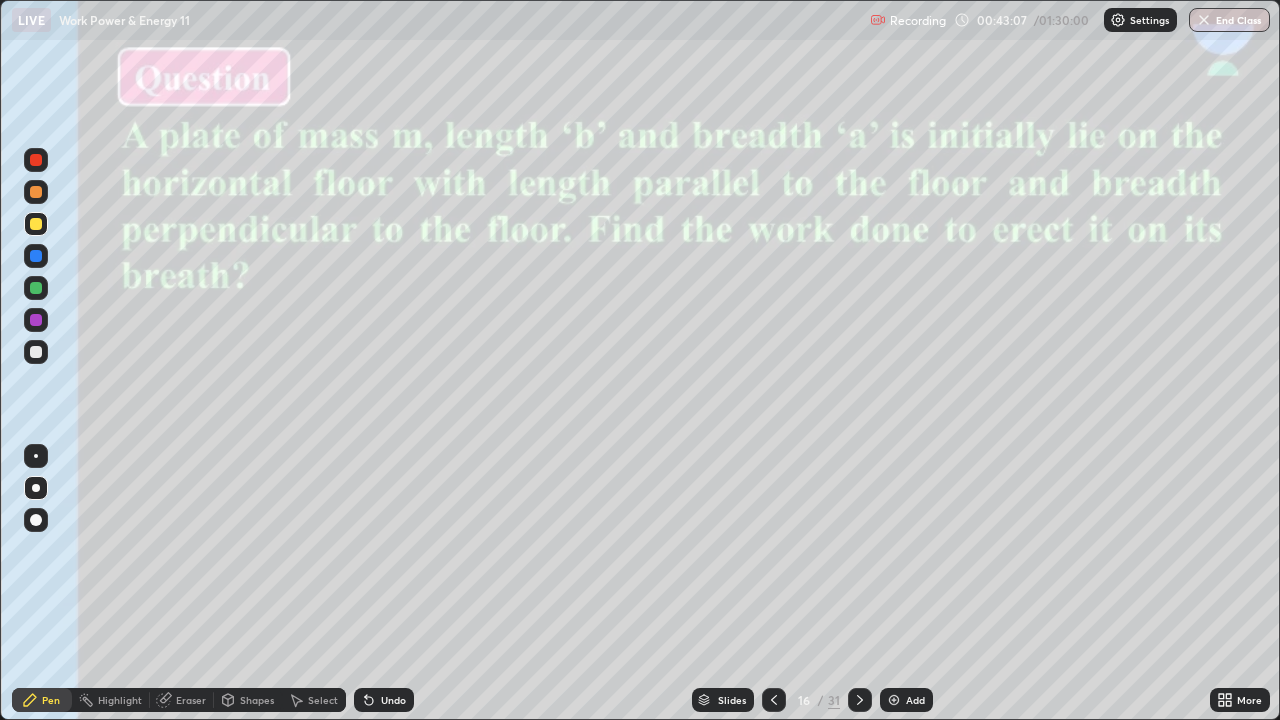 click at bounding box center [36, 160] 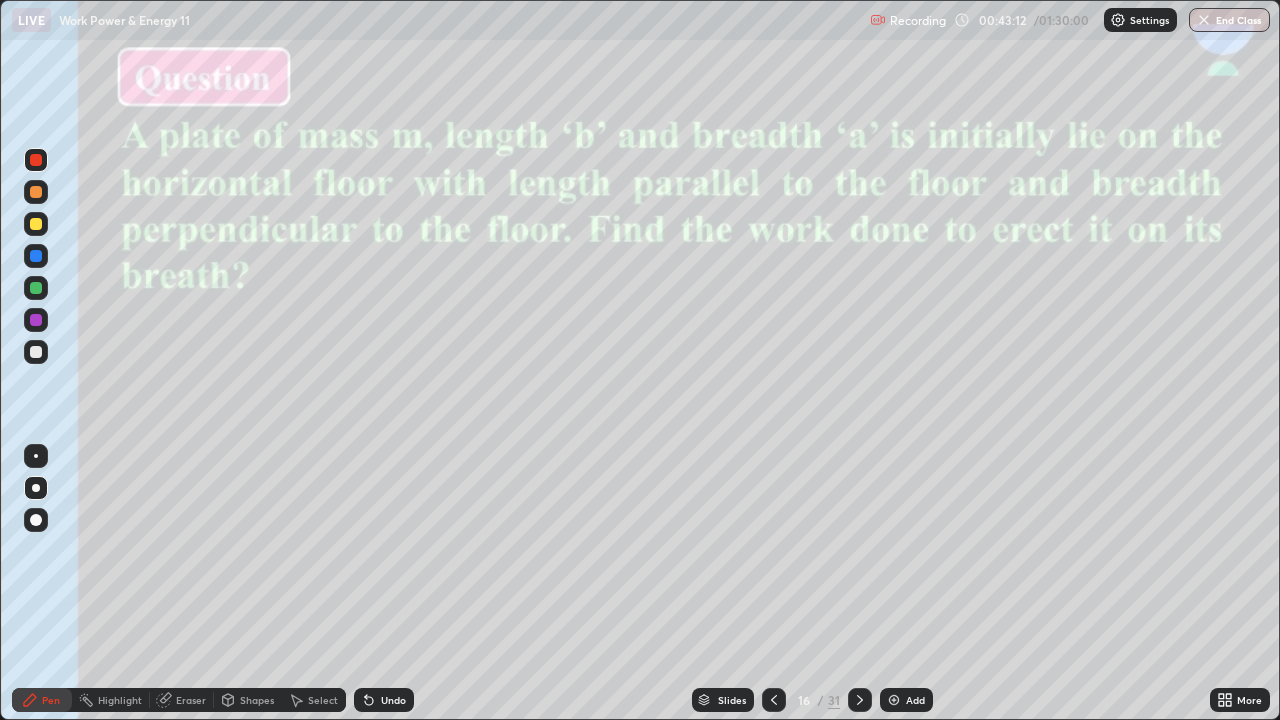 click at bounding box center [36, 256] 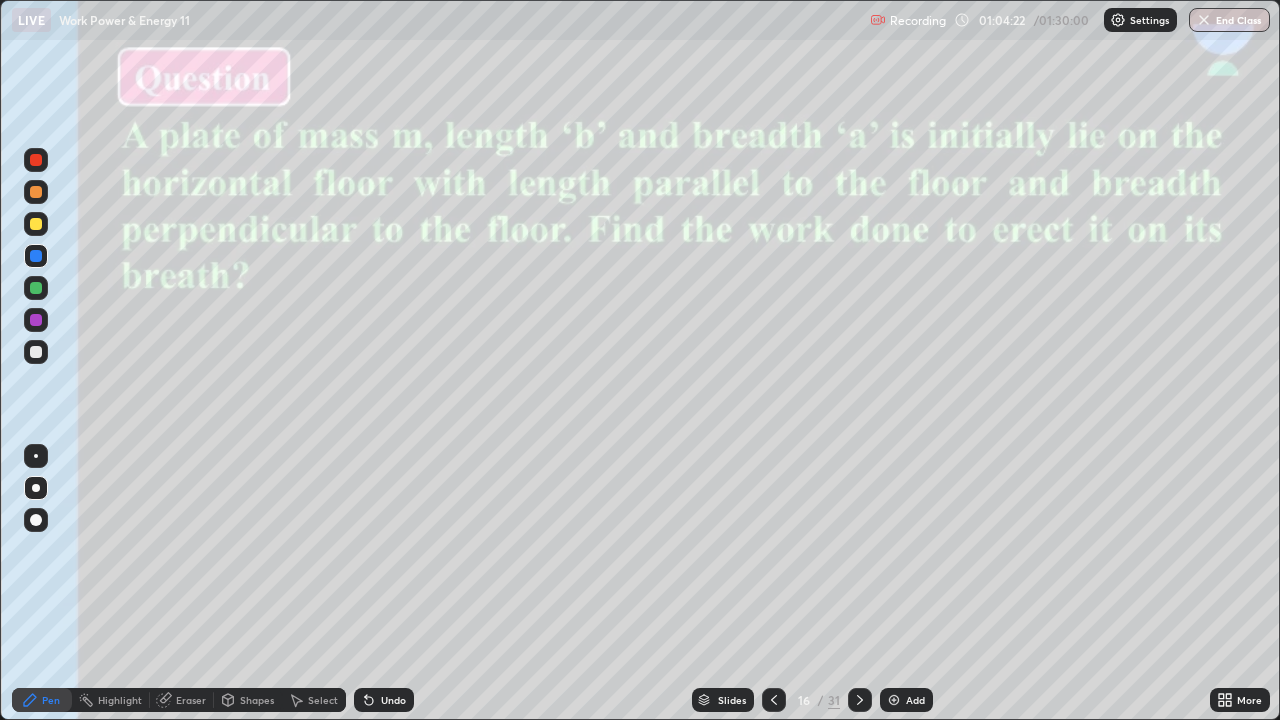 click on "Slides" at bounding box center [732, 700] 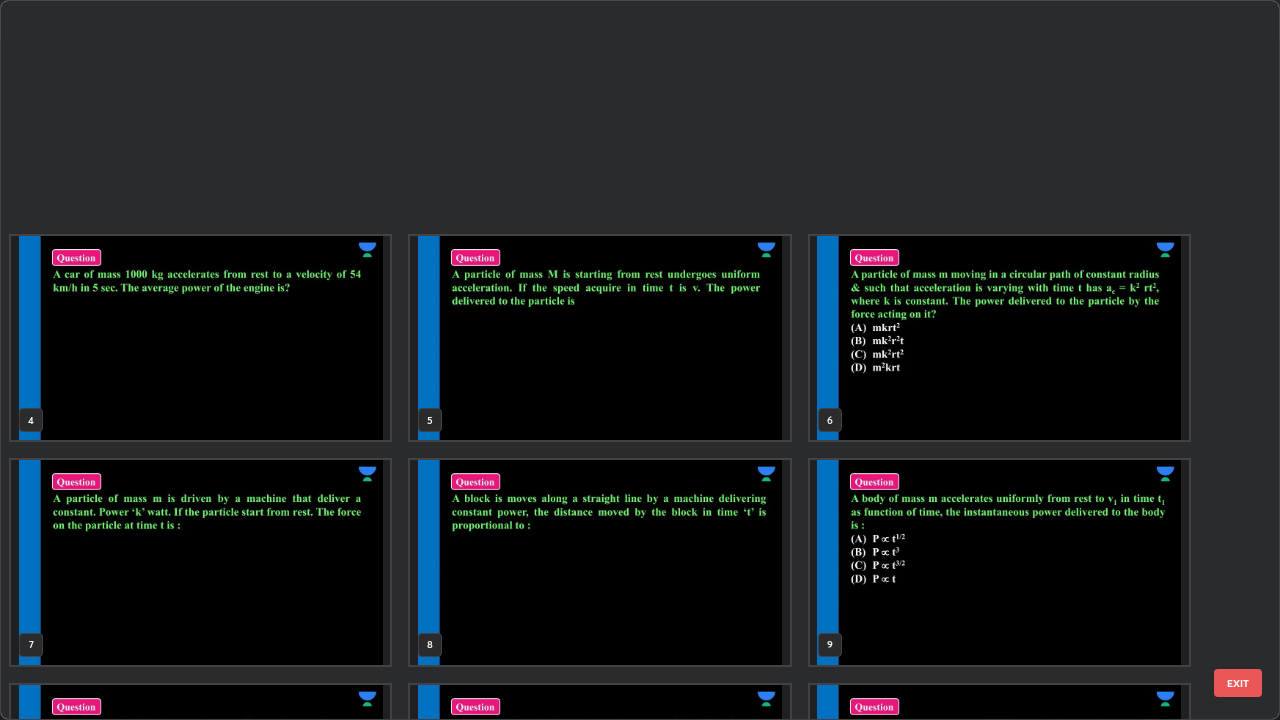 scroll, scrollTop: 629, scrollLeft: 0, axis: vertical 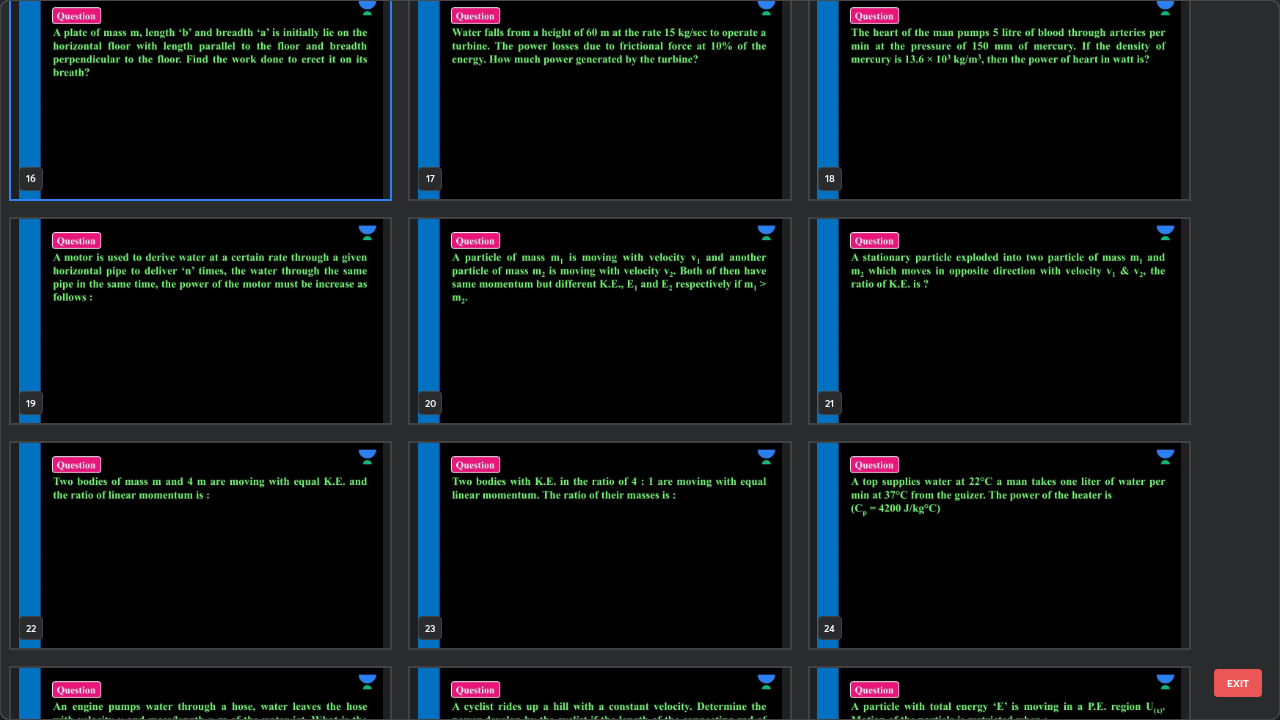 click at bounding box center (200, 321) 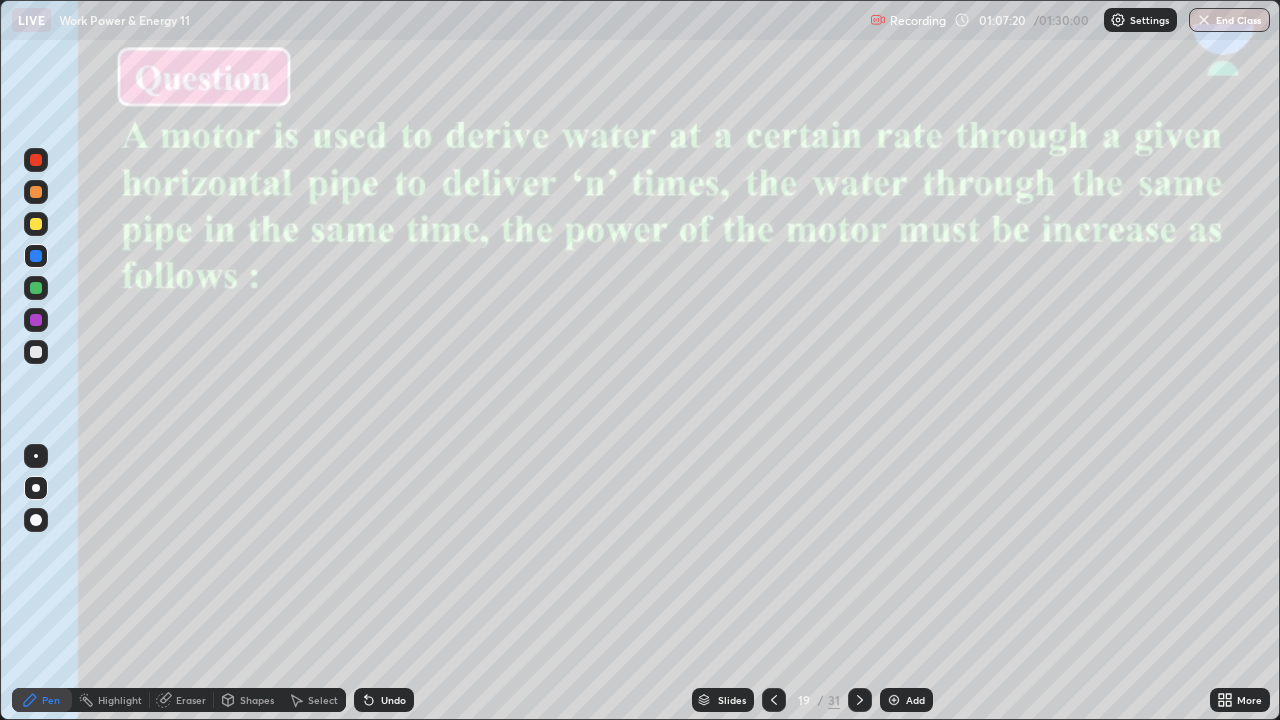 click on "Eraser" at bounding box center [191, 700] 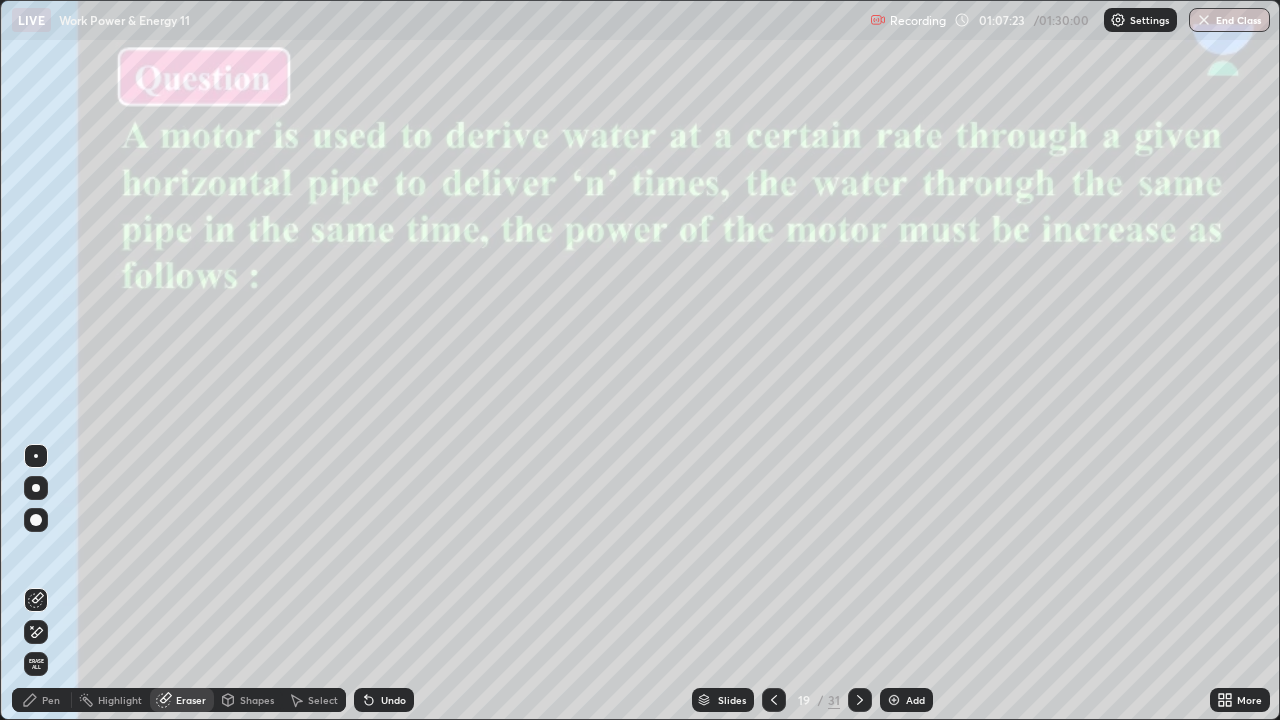 click on "Pen" at bounding box center (51, 700) 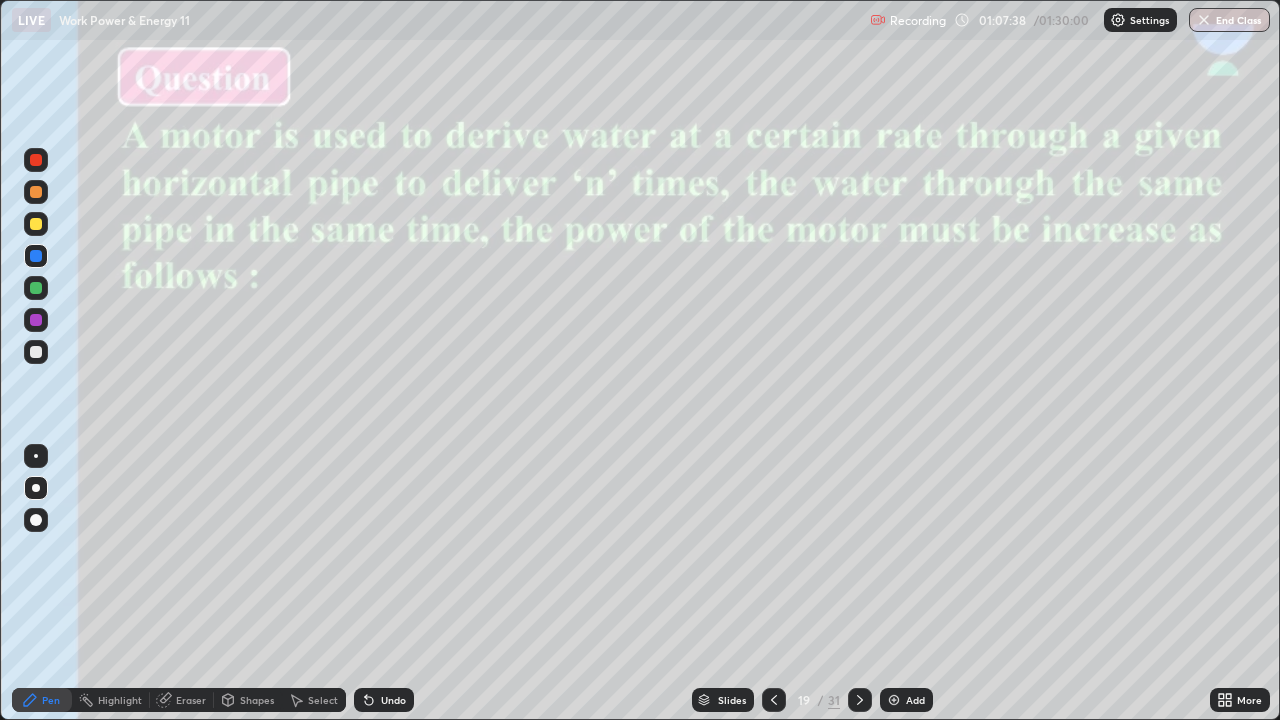 click at bounding box center (36, 320) 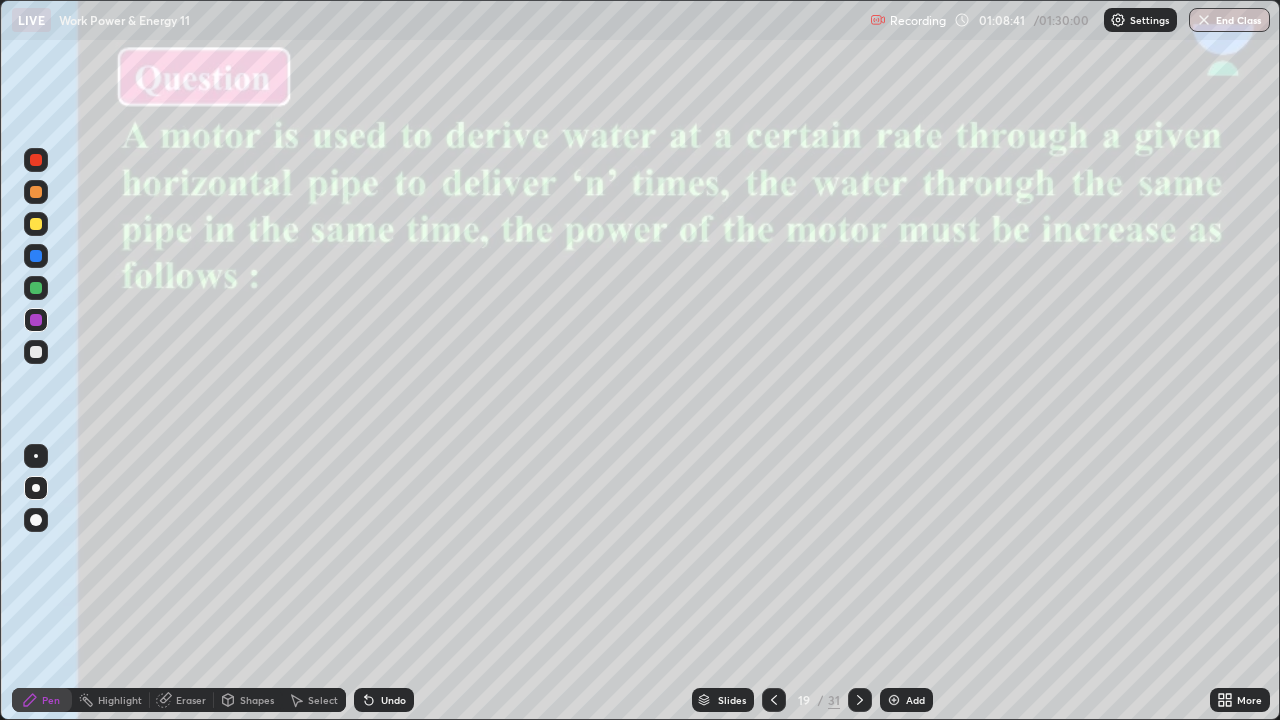 click at bounding box center [36, 320] 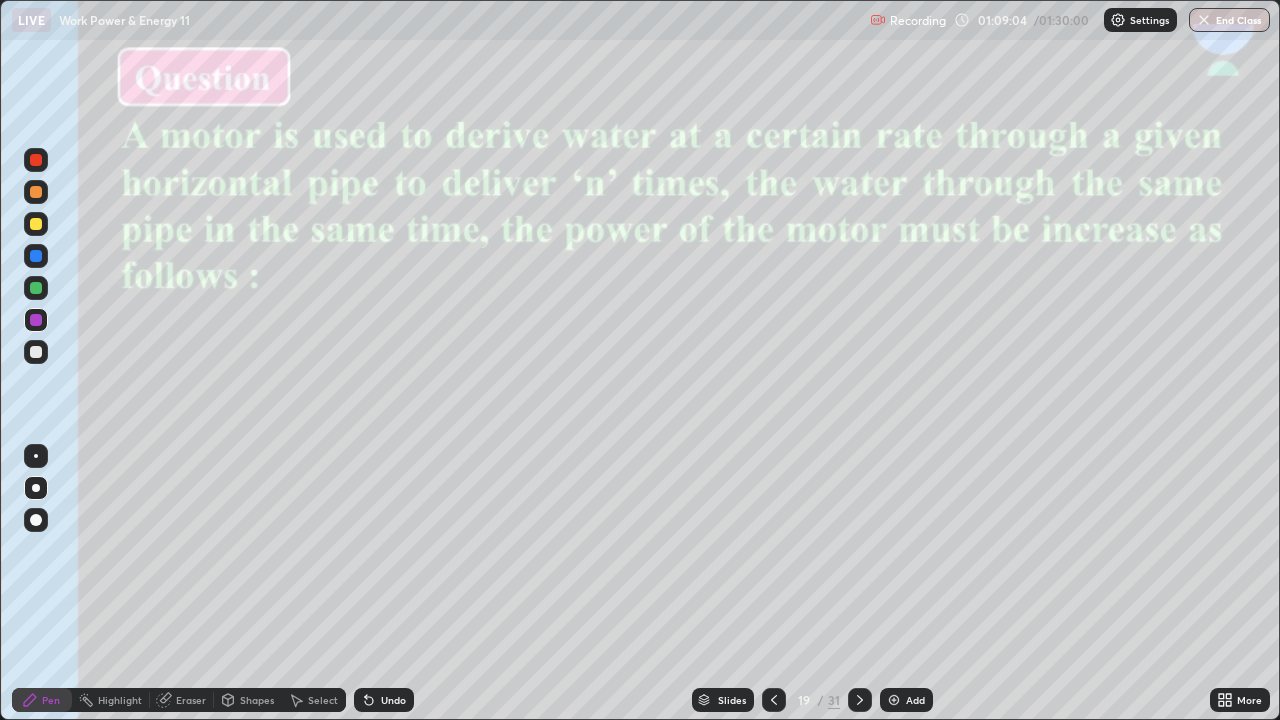 click on "Eraser" at bounding box center (191, 700) 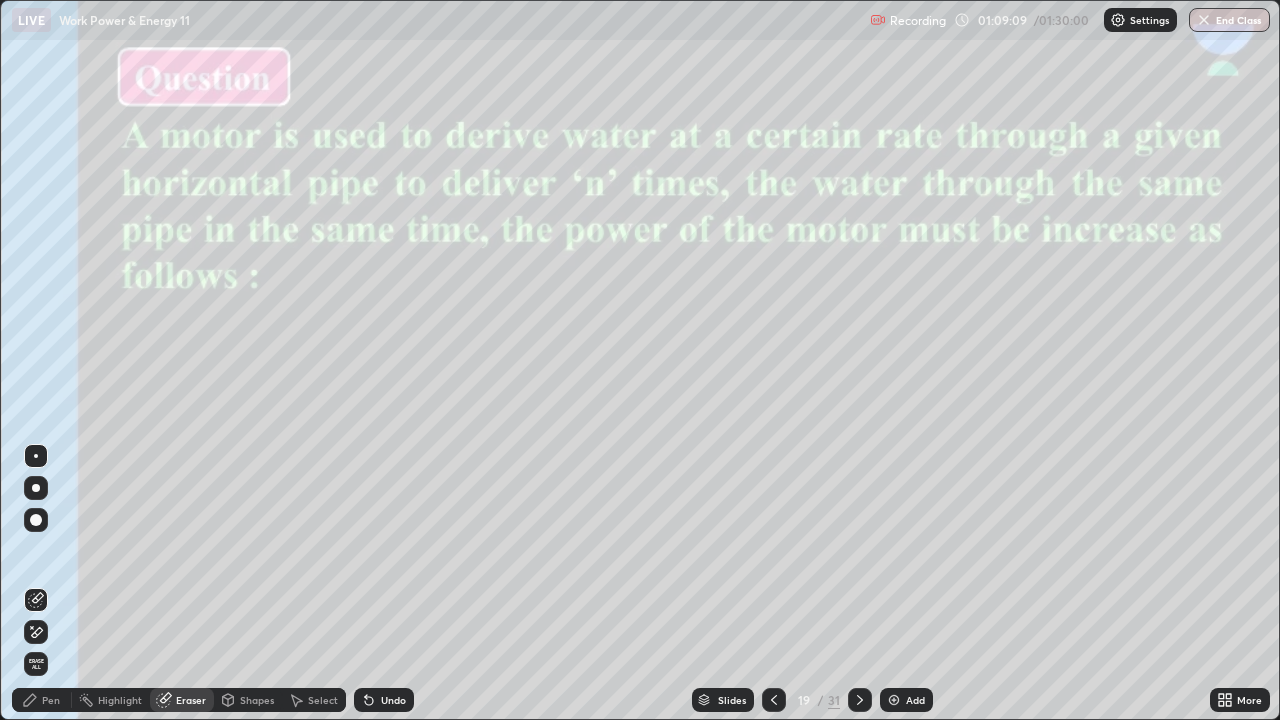 click on "Pen" at bounding box center (51, 700) 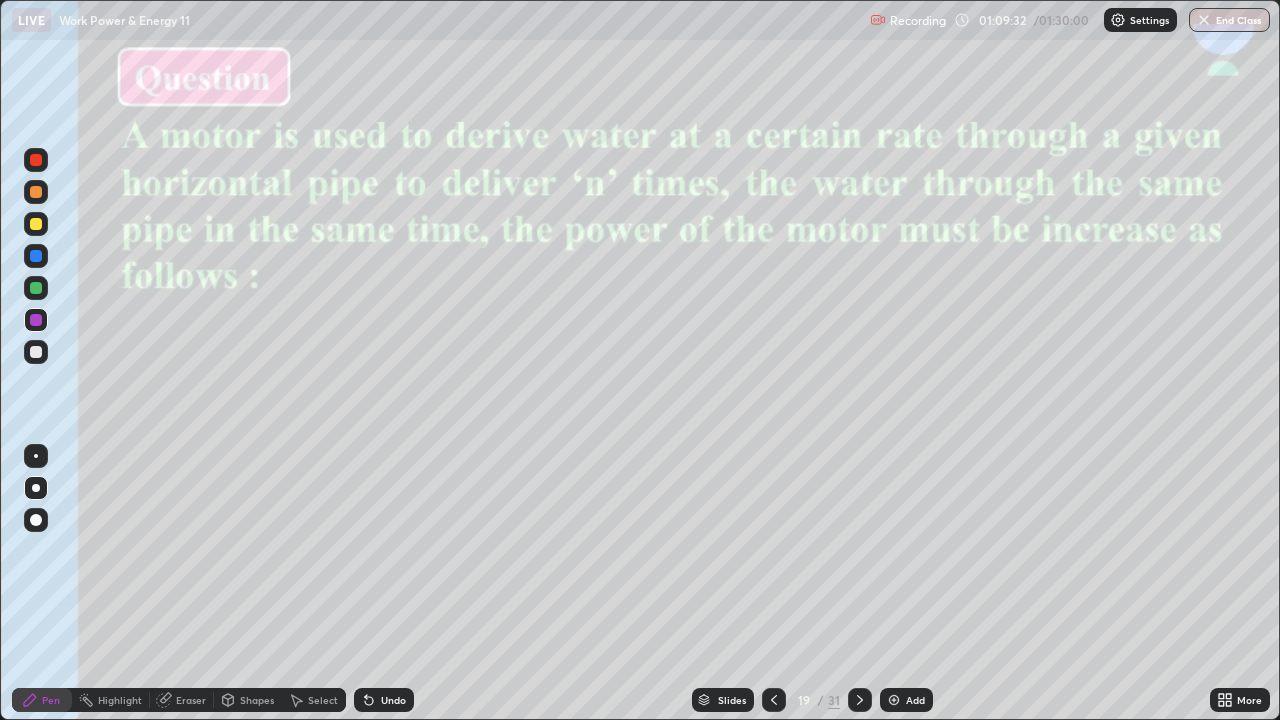 click at bounding box center (36, 224) 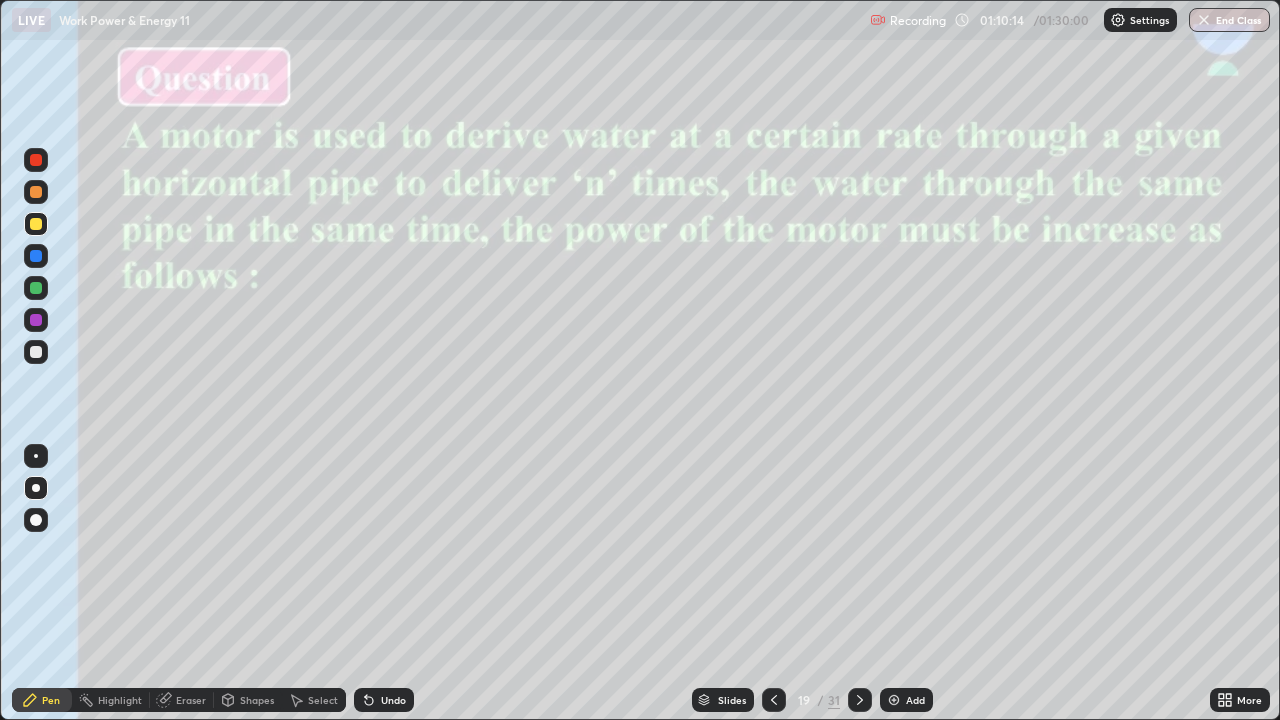 click at bounding box center (36, 160) 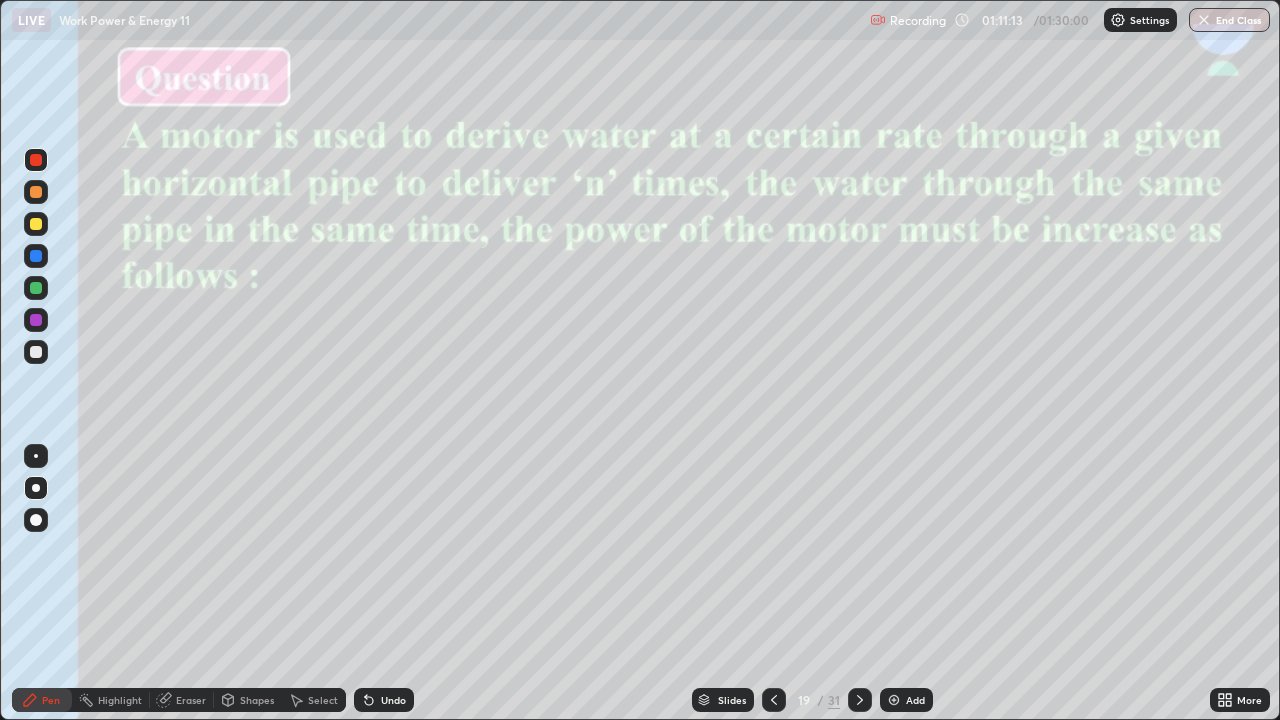 click on "Eraser" at bounding box center (191, 700) 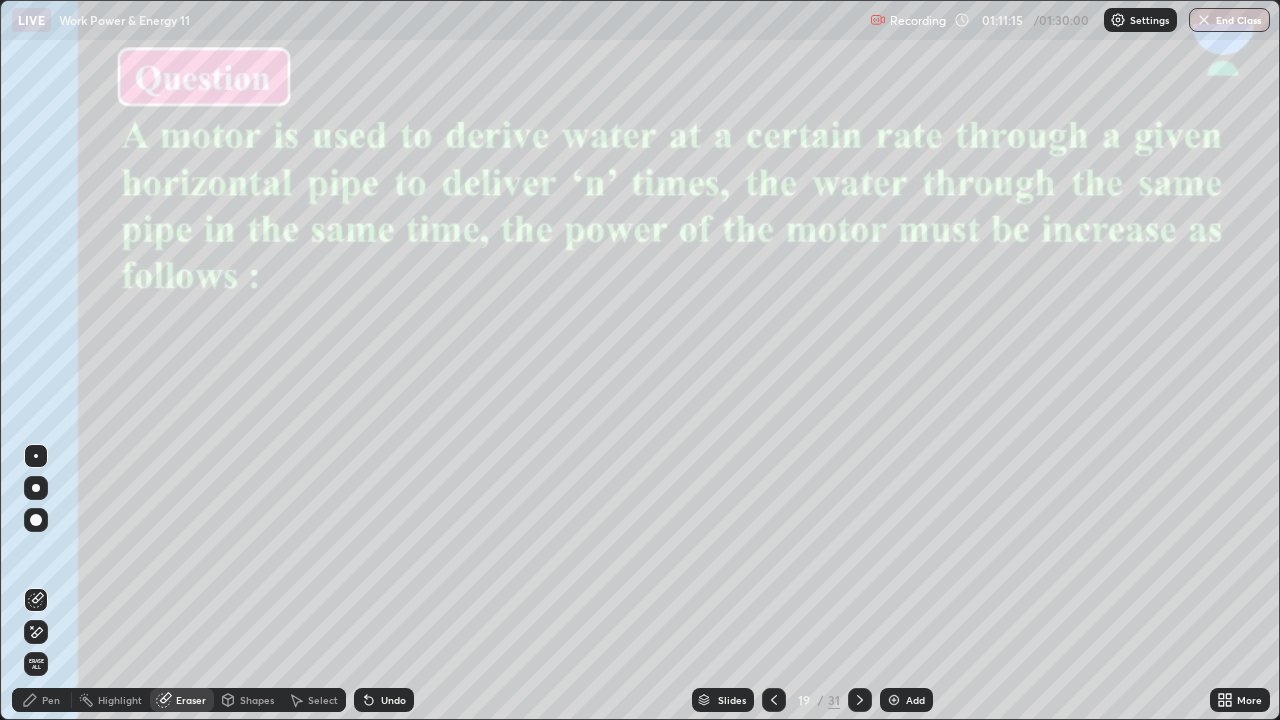 click on "Pen" at bounding box center (42, 700) 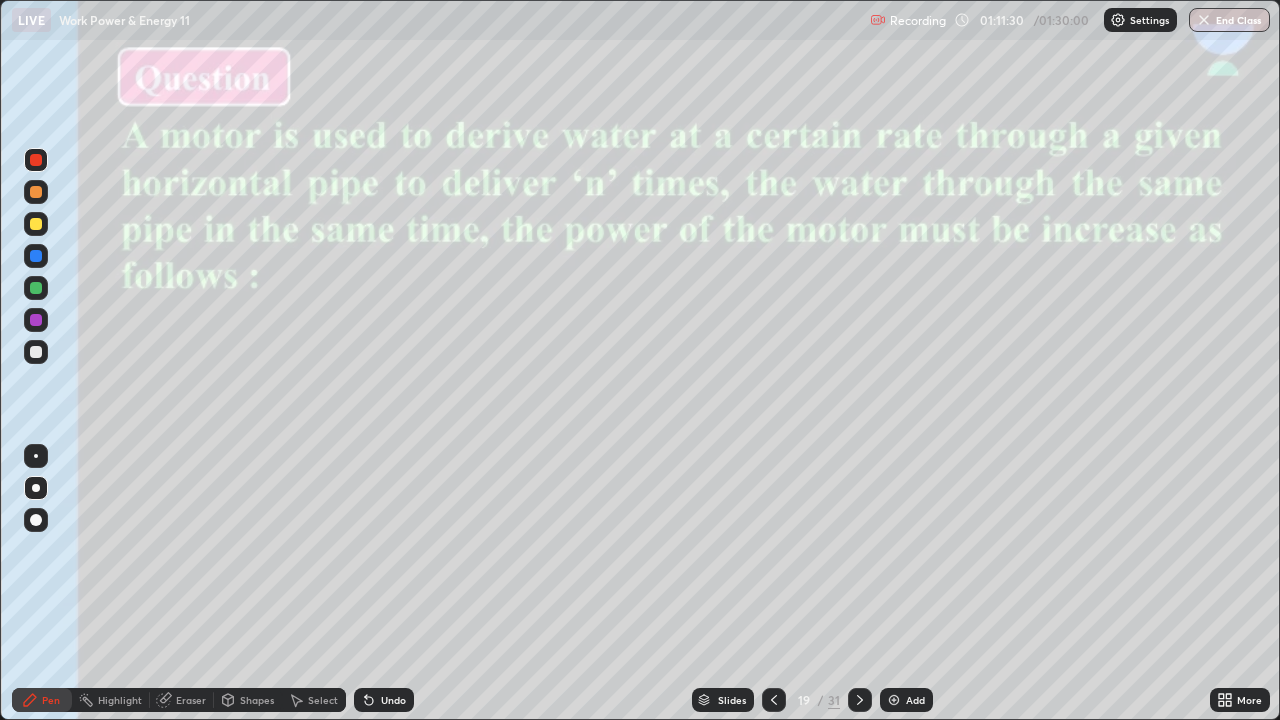 click at bounding box center (36, 352) 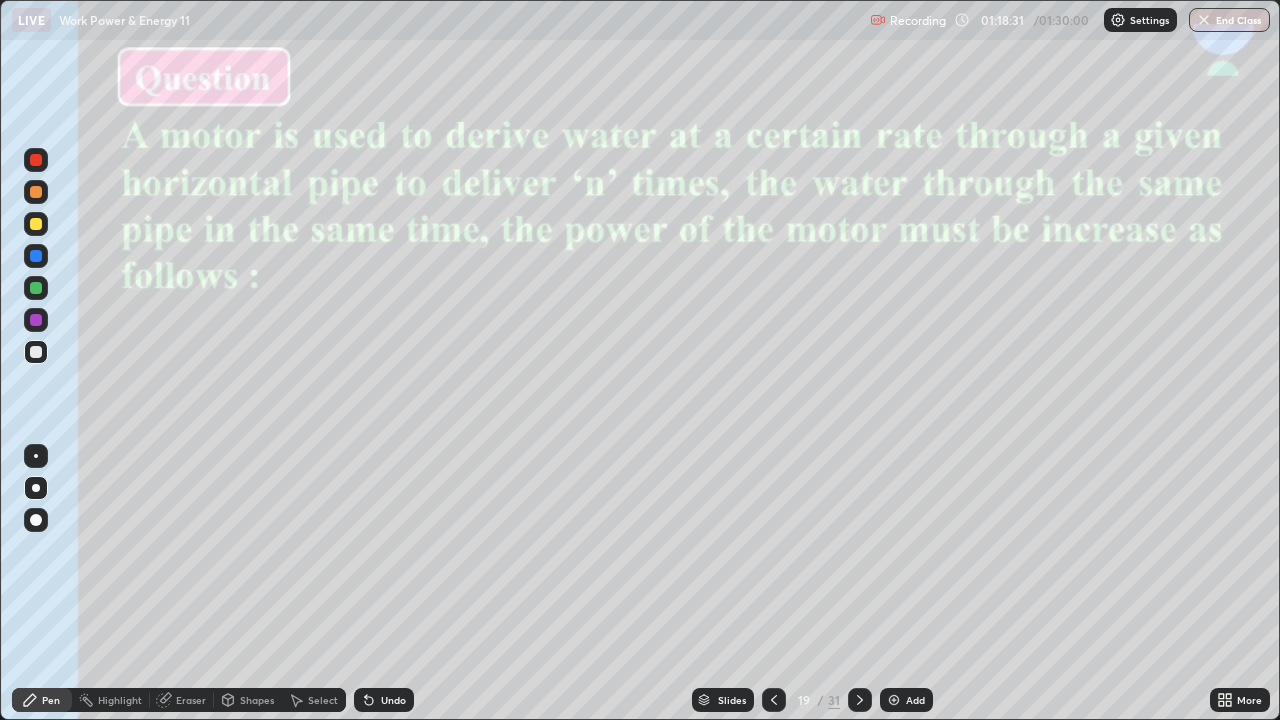 click on "Slides" at bounding box center [732, 700] 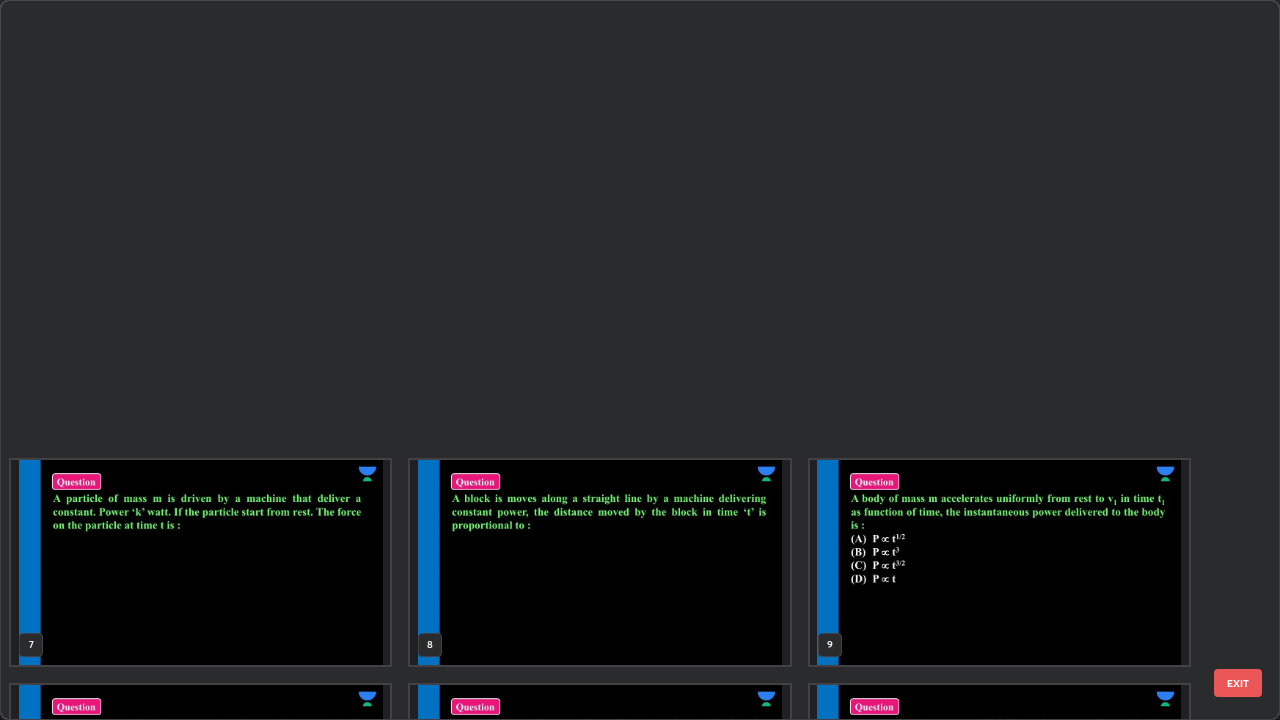 scroll, scrollTop: 854, scrollLeft: 0, axis: vertical 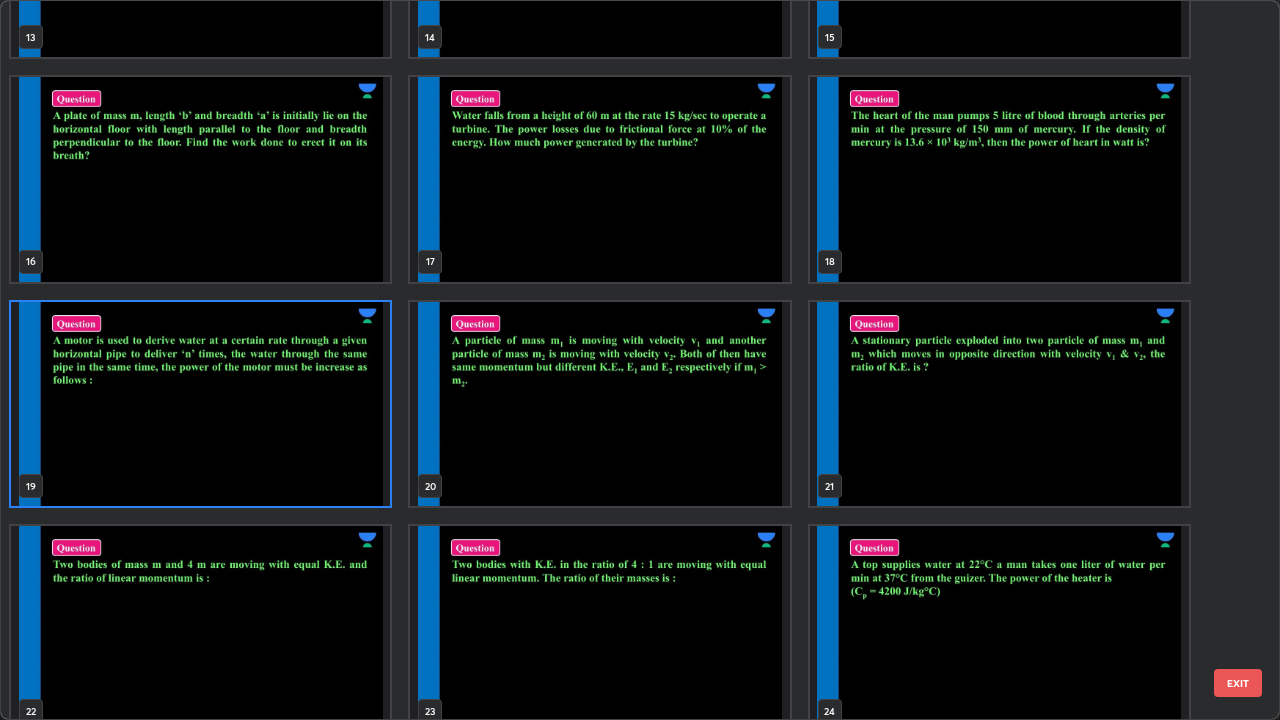 click at bounding box center (599, 404) 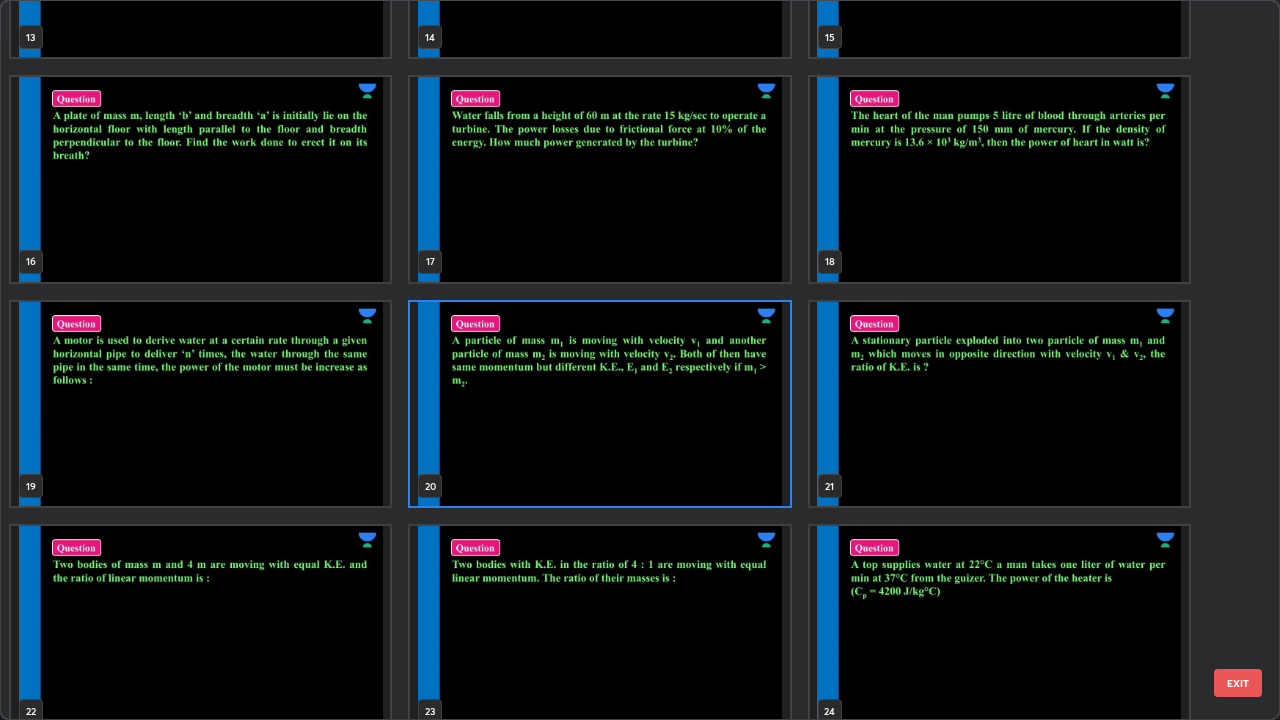 click at bounding box center (599, 404) 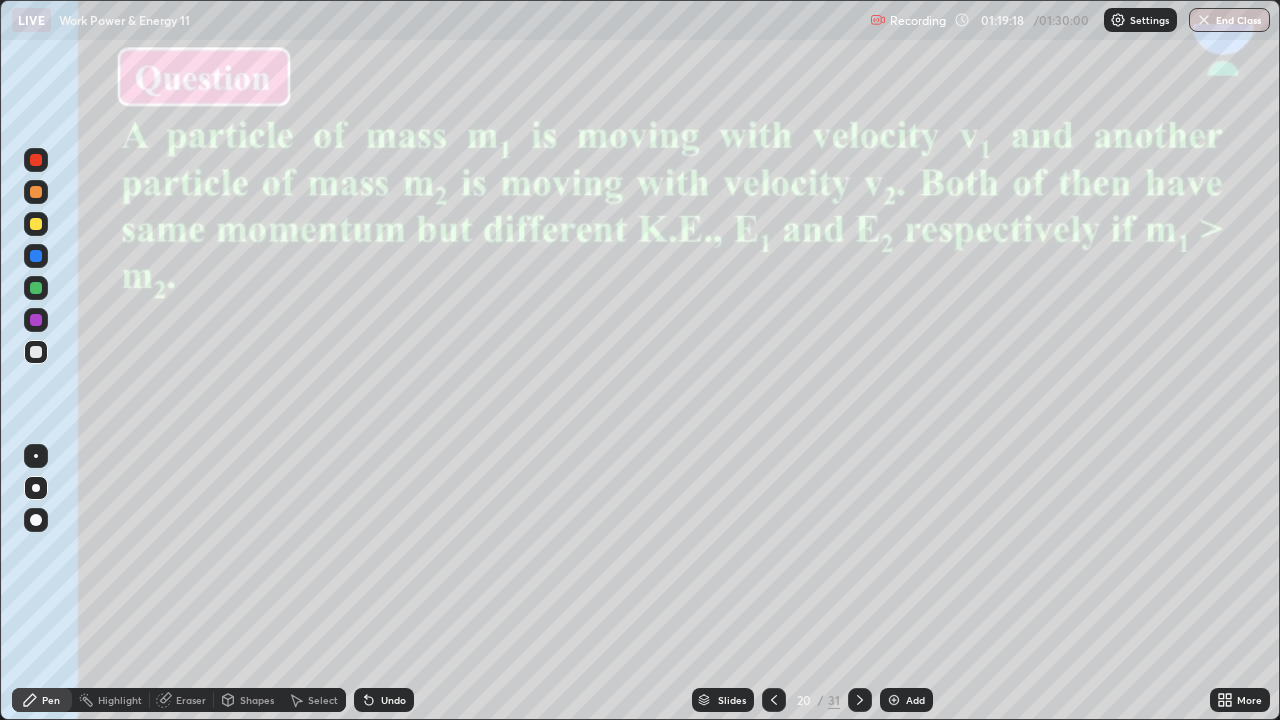 click at bounding box center [36, 224] 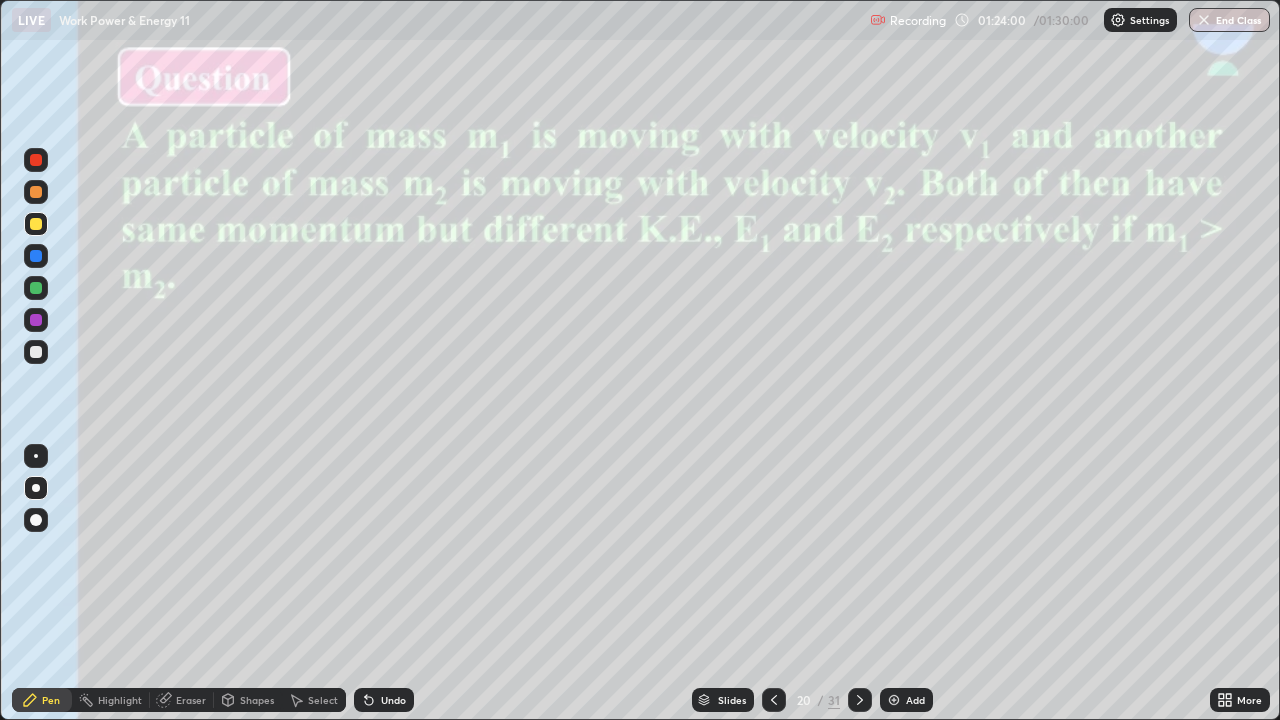 click on "Slides" at bounding box center [723, 700] 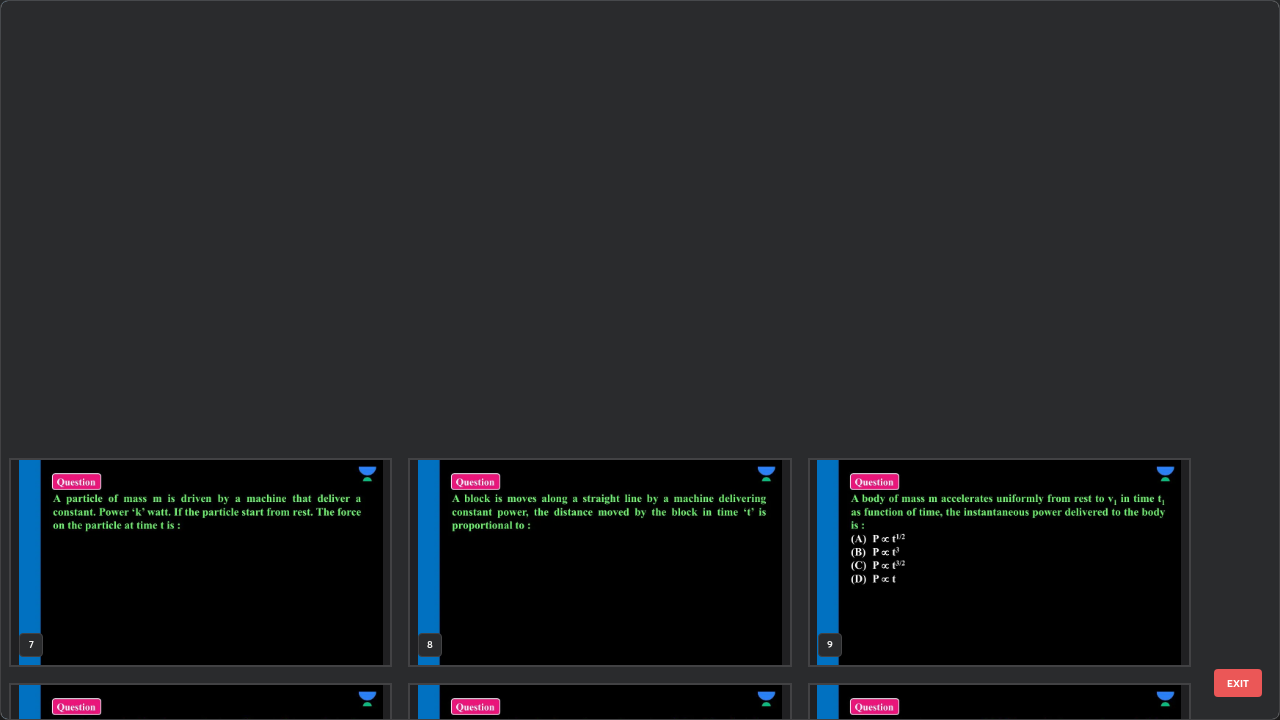 scroll, scrollTop: 854, scrollLeft: 0, axis: vertical 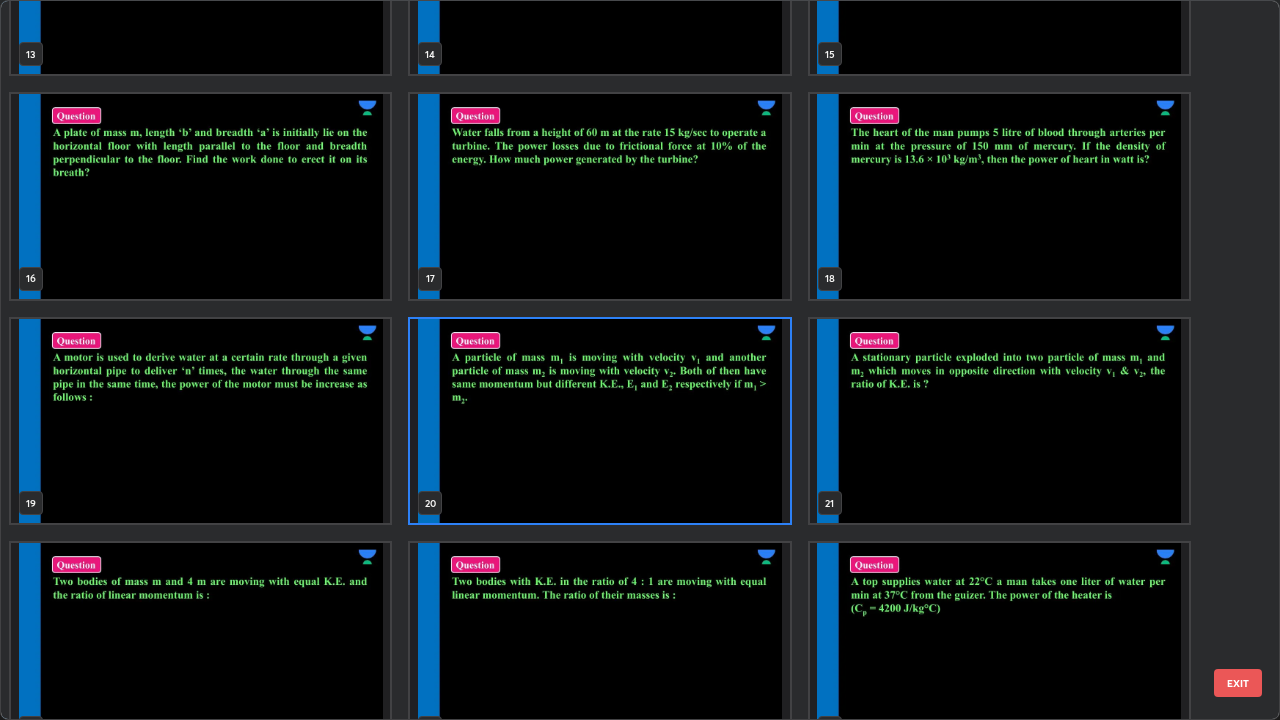 click at bounding box center (999, 421) 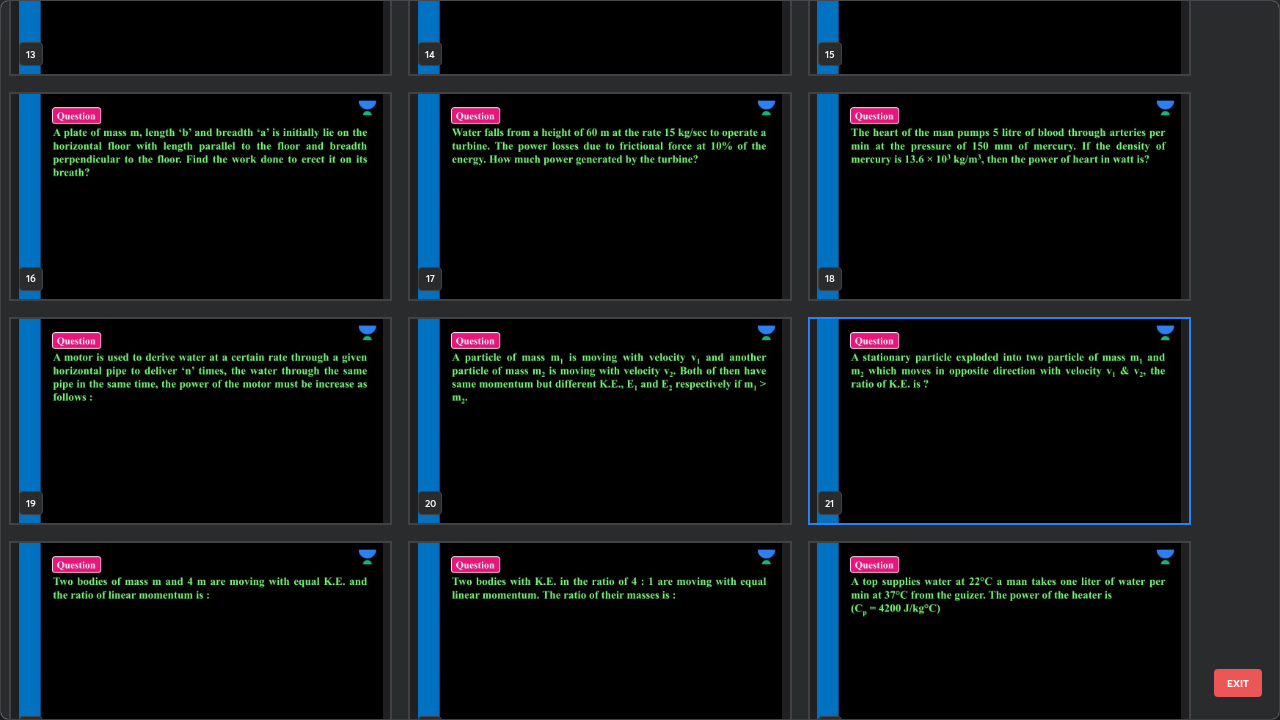 click at bounding box center (999, 421) 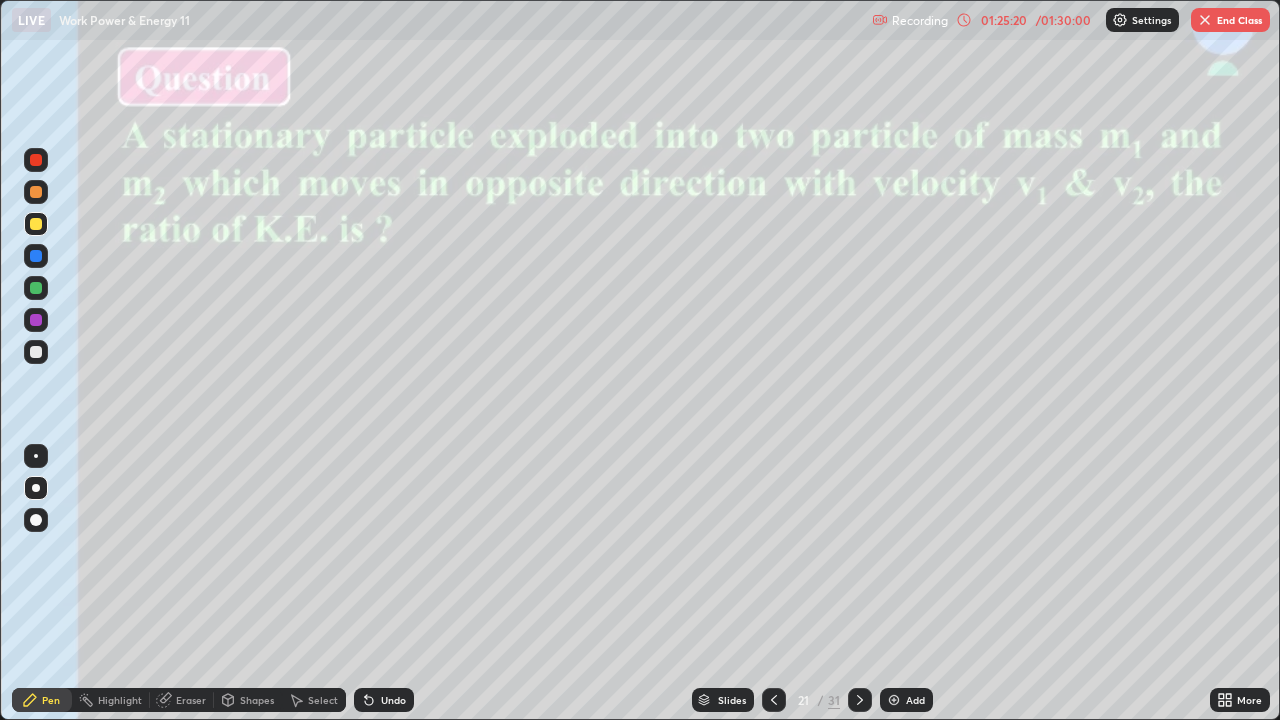 click on "End Class" at bounding box center (1230, 20) 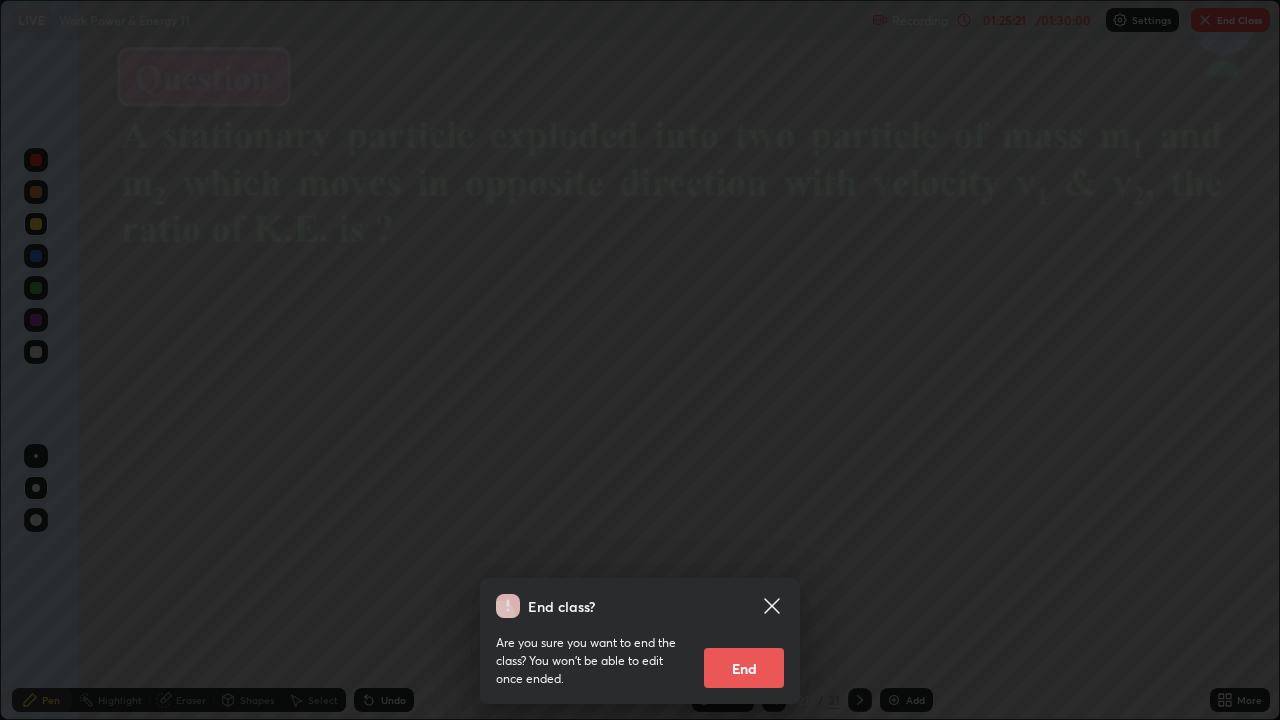 click on "End" at bounding box center (744, 668) 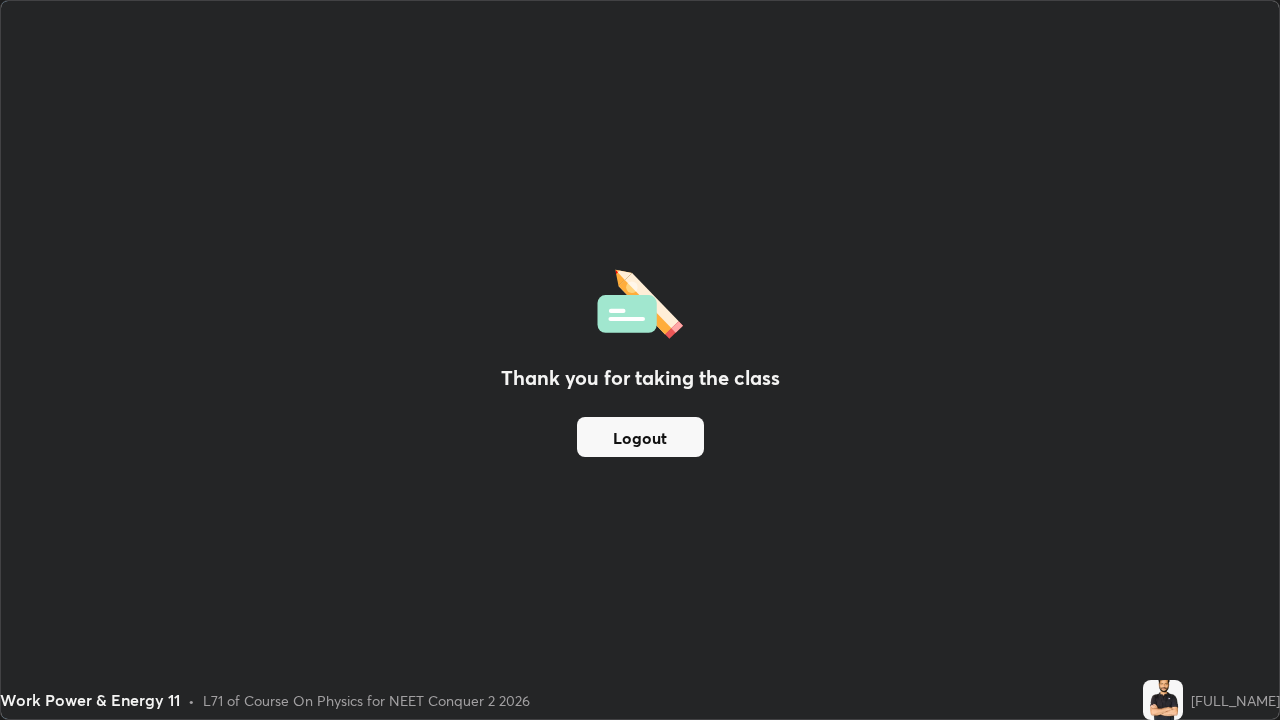 click on "Logout" at bounding box center [640, 437] 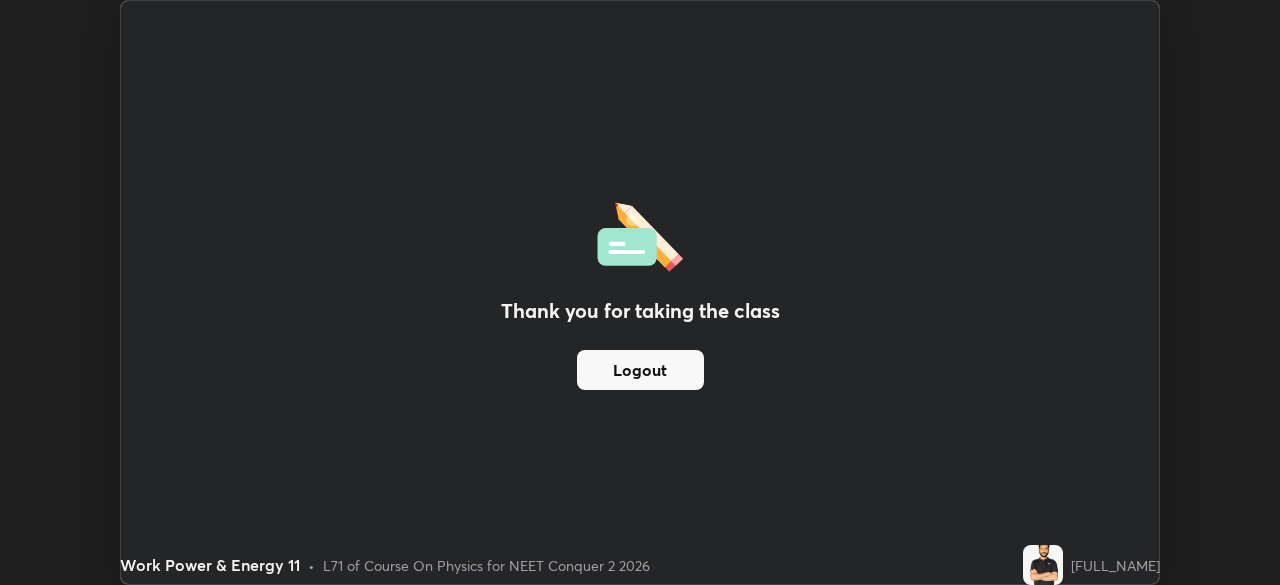 scroll, scrollTop: 585, scrollLeft: 1280, axis: both 